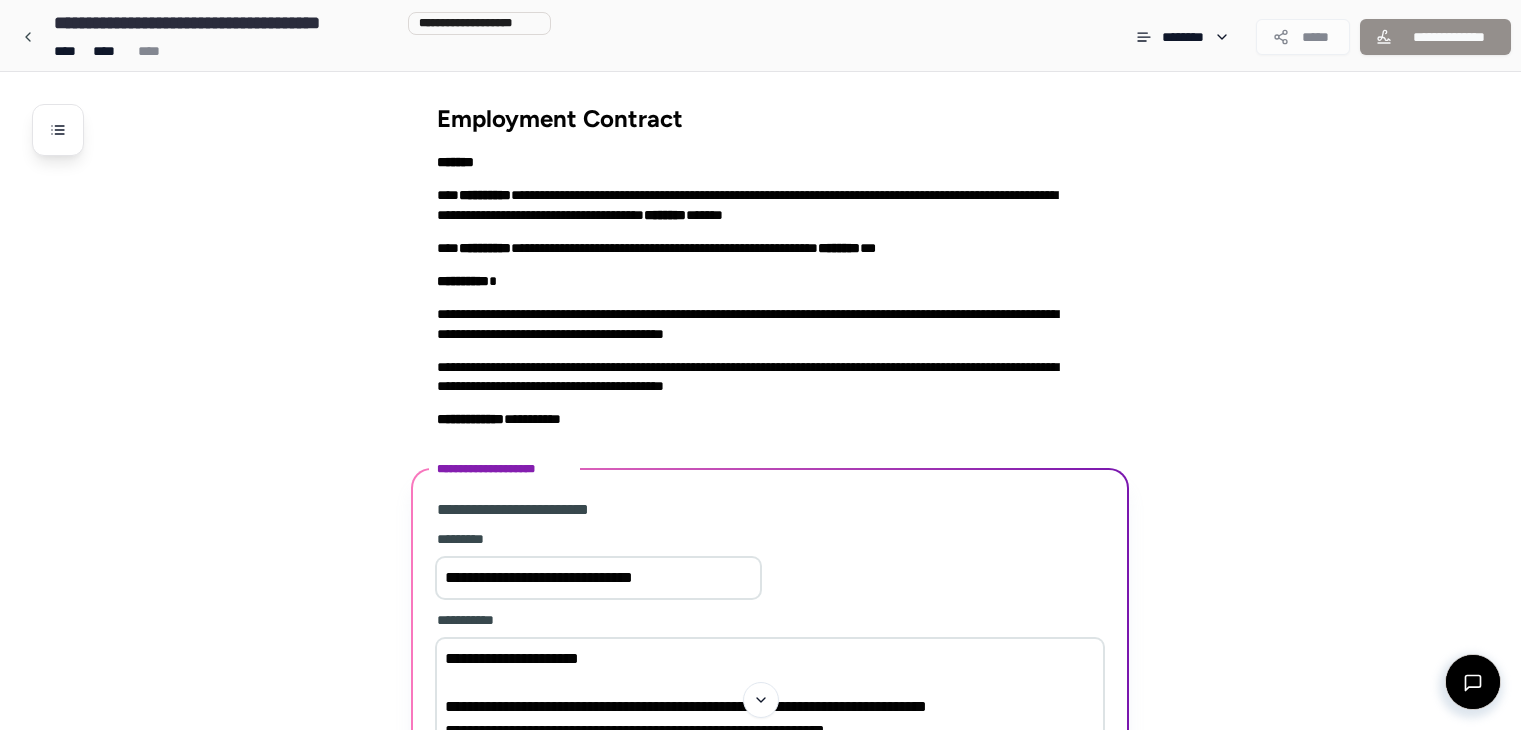 scroll, scrollTop: 539, scrollLeft: 0, axis: vertical 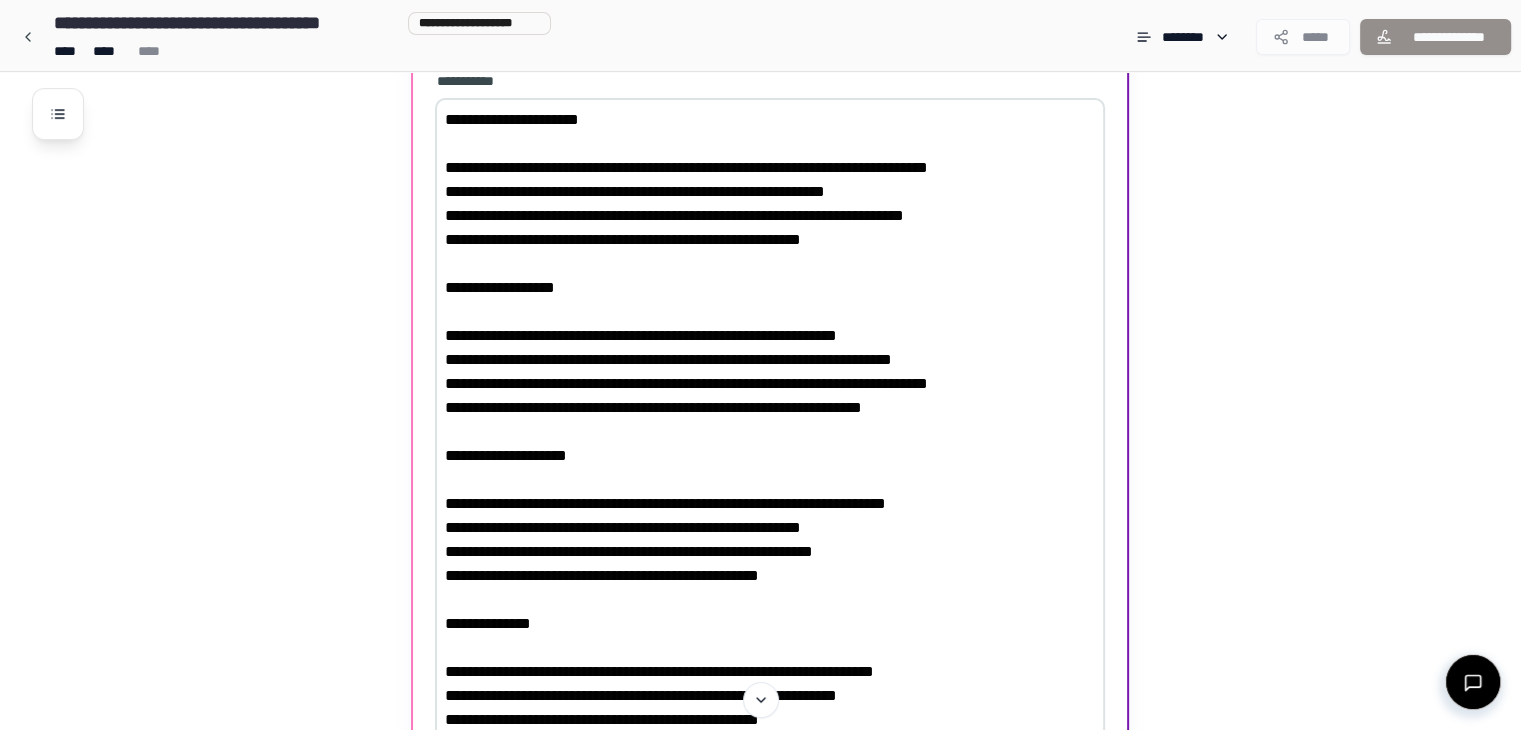 click at bounding box center [770, 432] 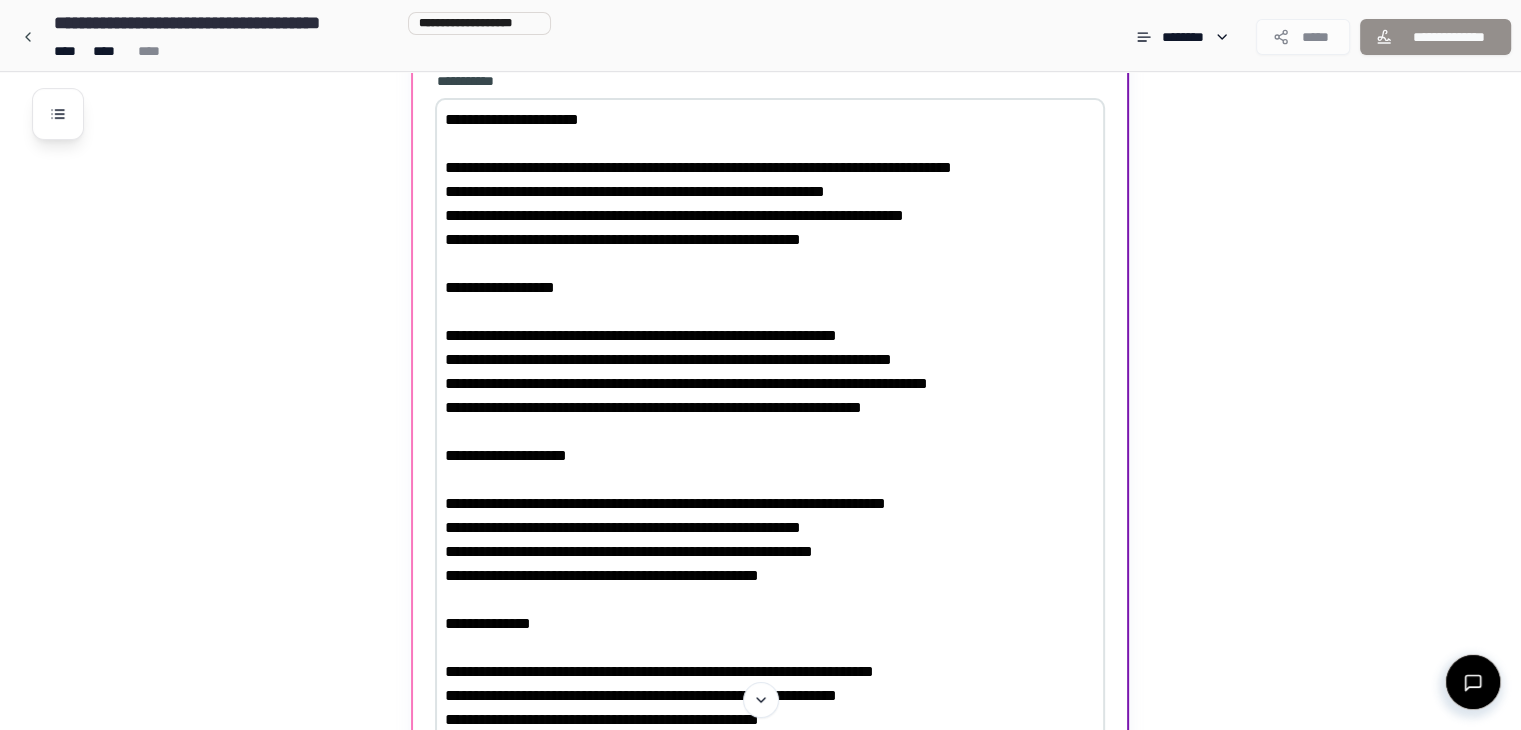 drag, startPoint x: 1048, startPoint y: 163, endPoint x: 880, endPoint y: 165, distance: 168.0119 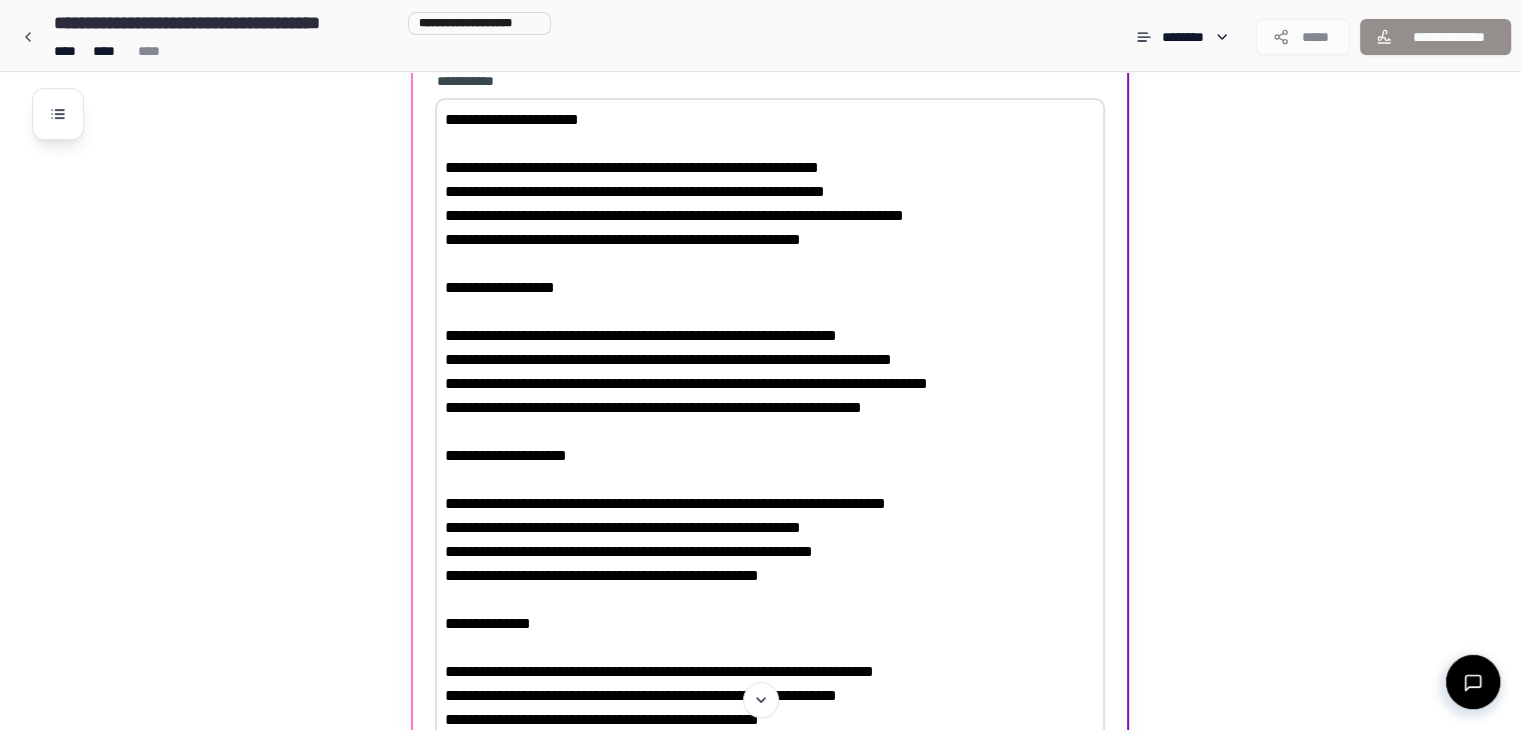 click at bounding box center (770, 432) 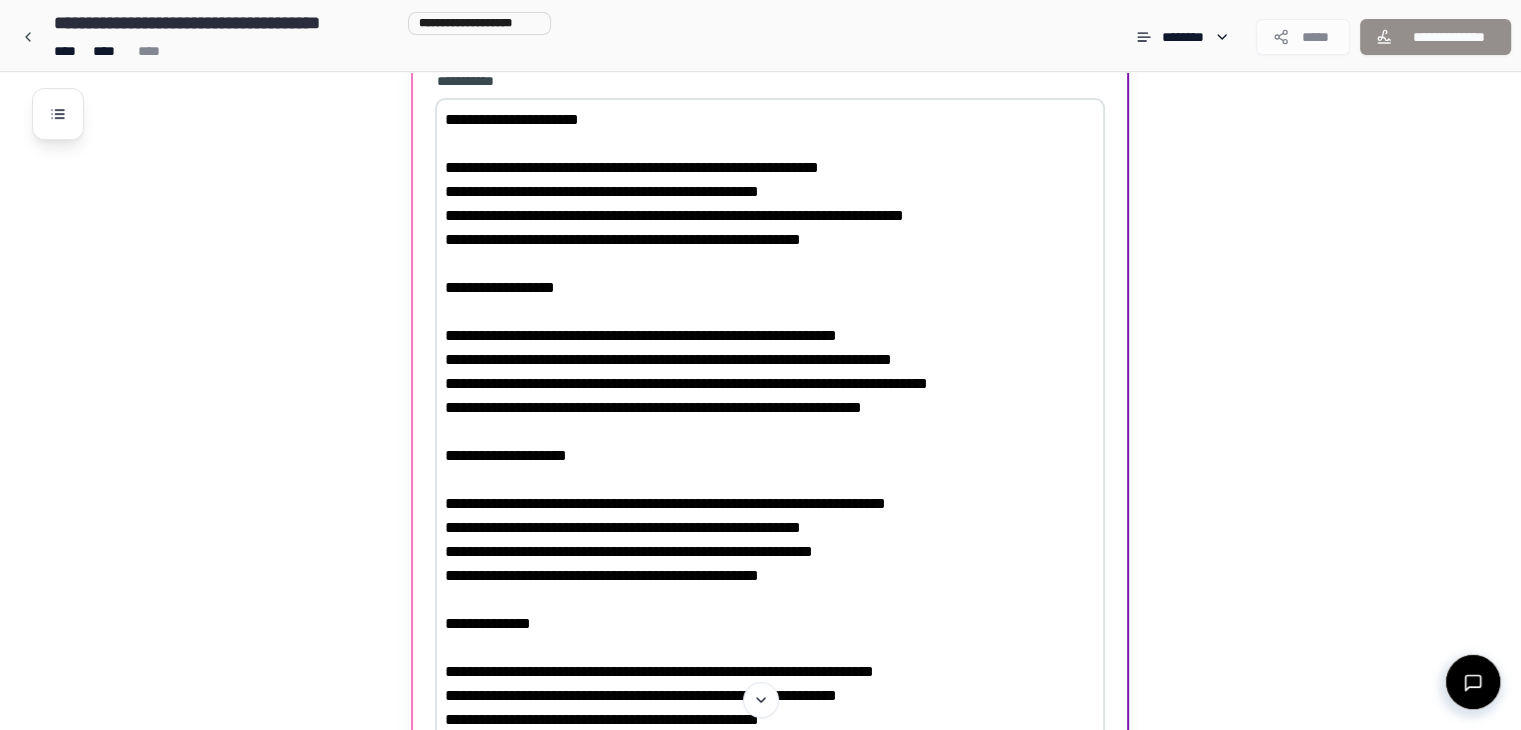 click at bounding box center [770, 432] 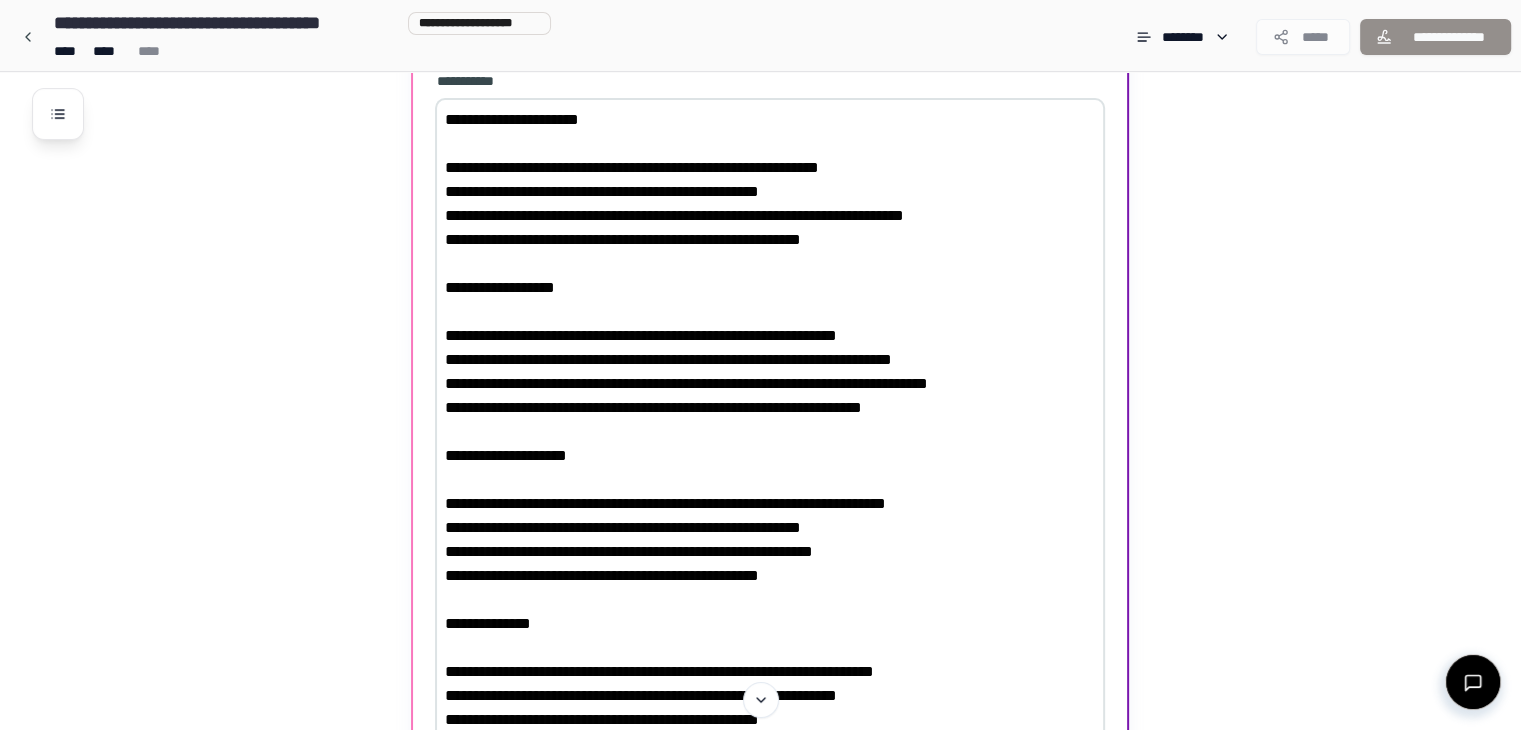 click at bounding box center [770, 432] 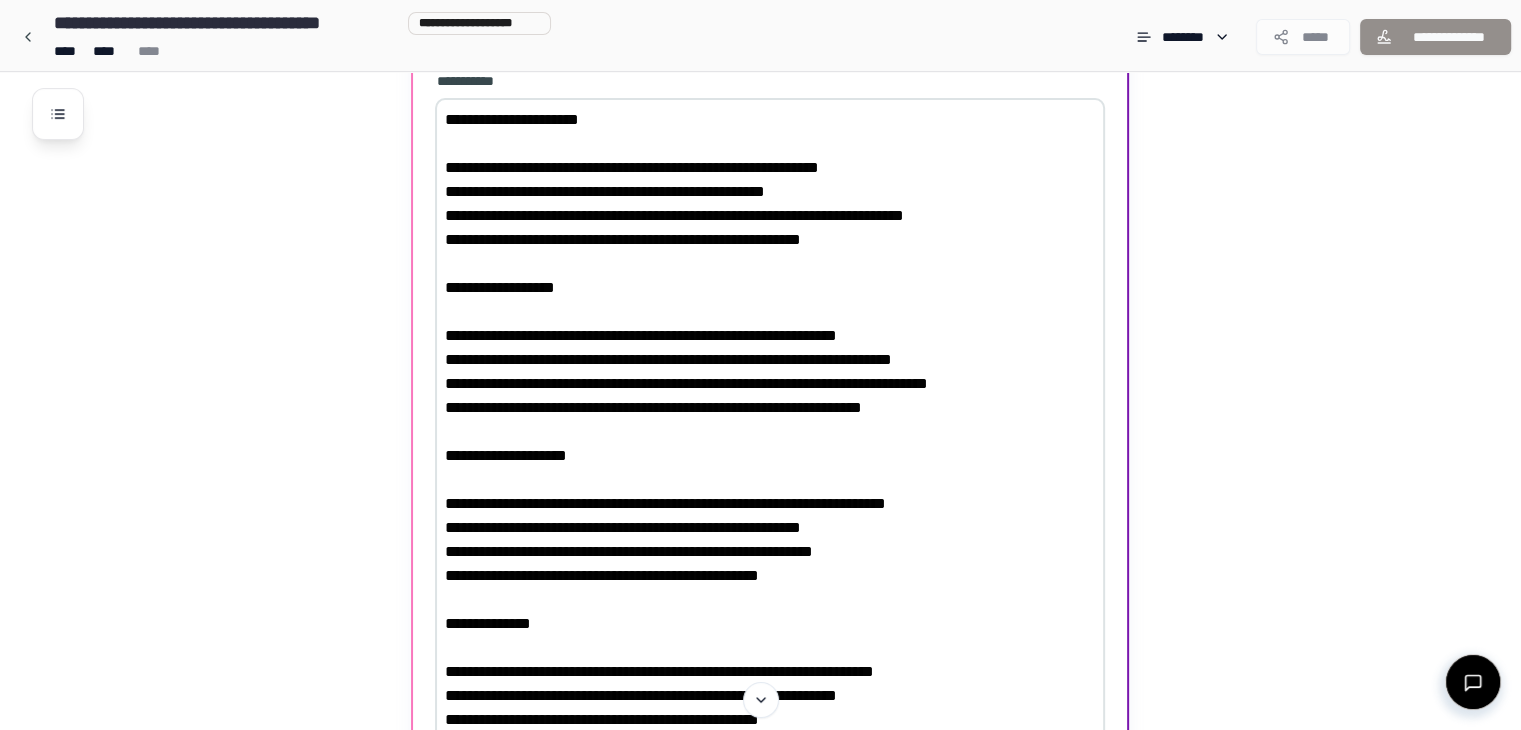 click at bounding box center [770, 432] 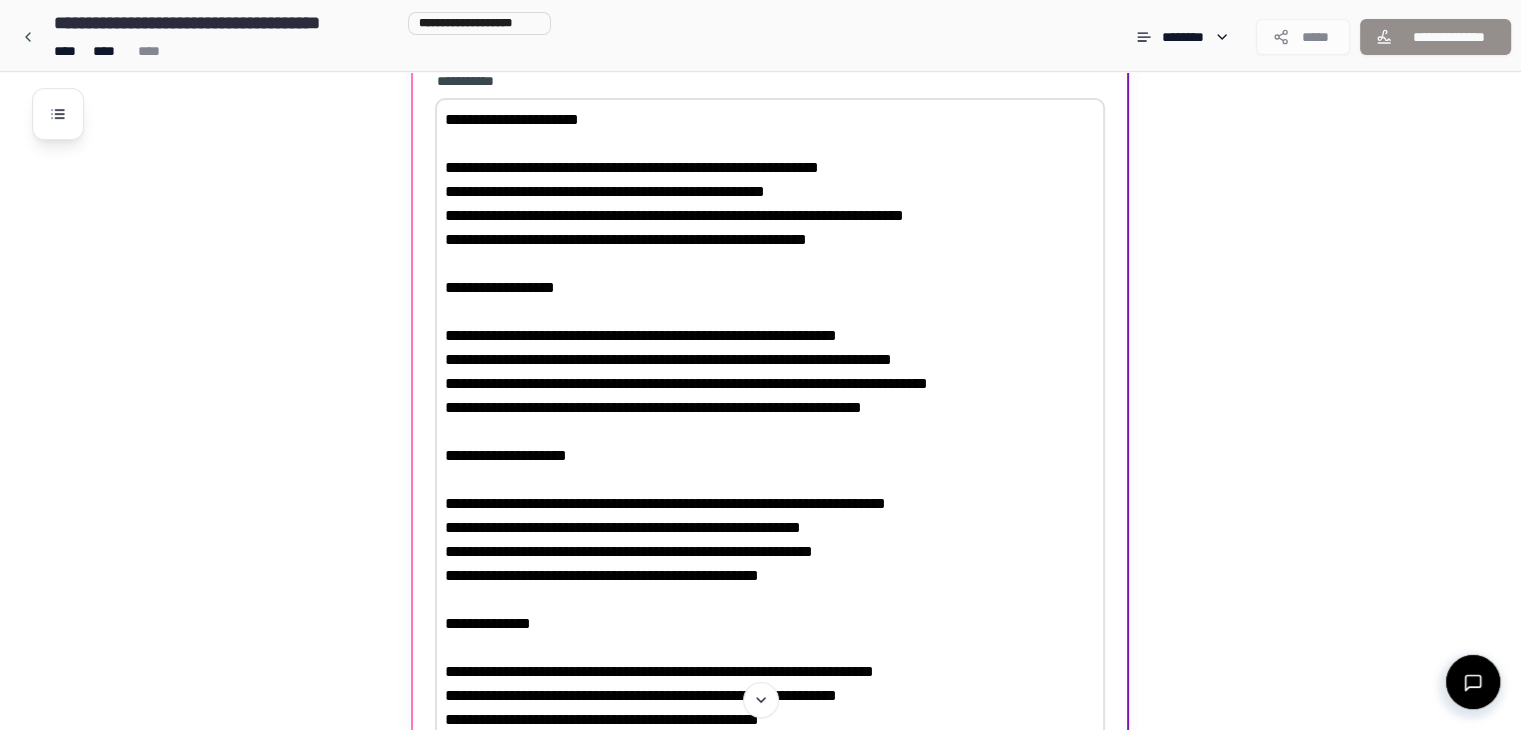 click at bounding box center [770, 432] 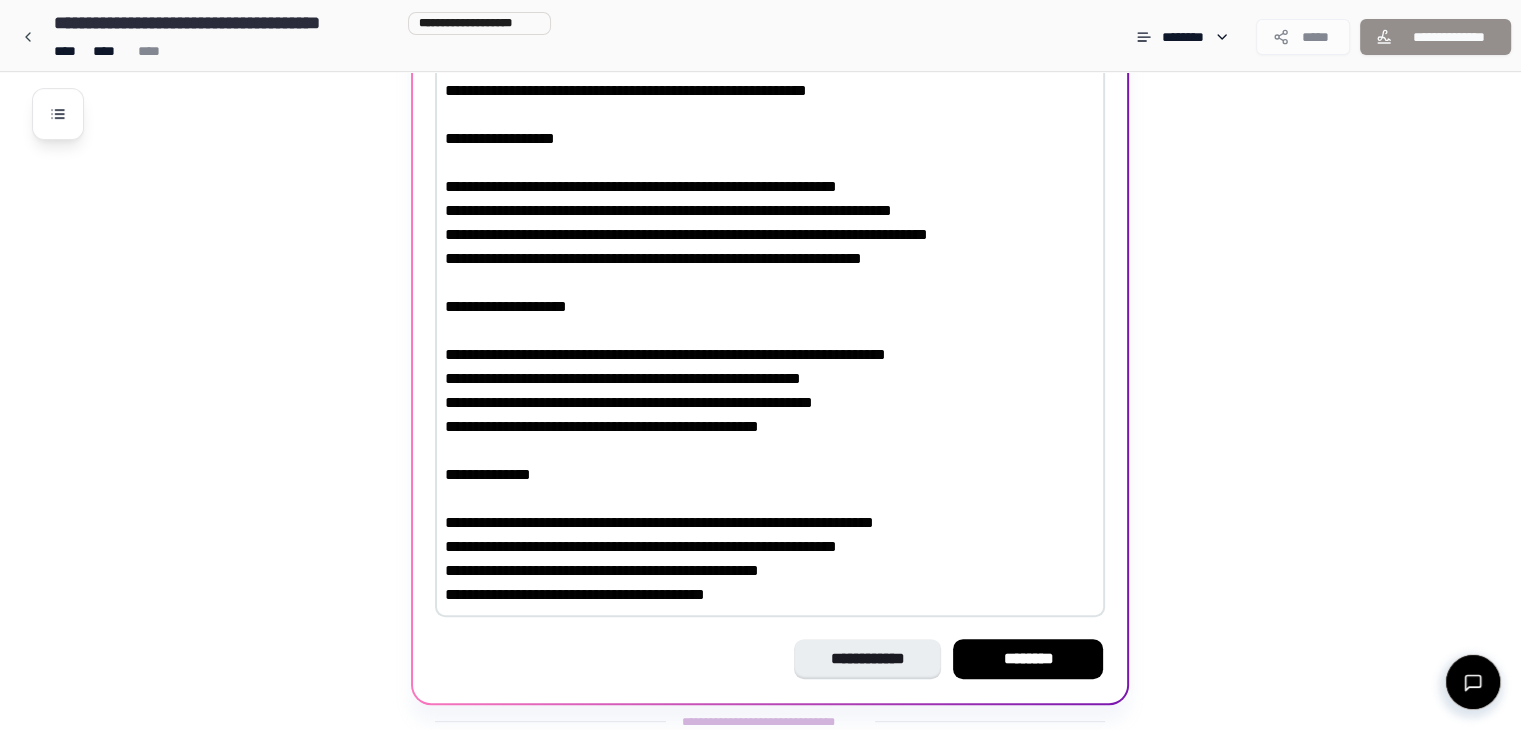 scroll, scrollTop: 639, scrollLeft: 0, axis: vertical 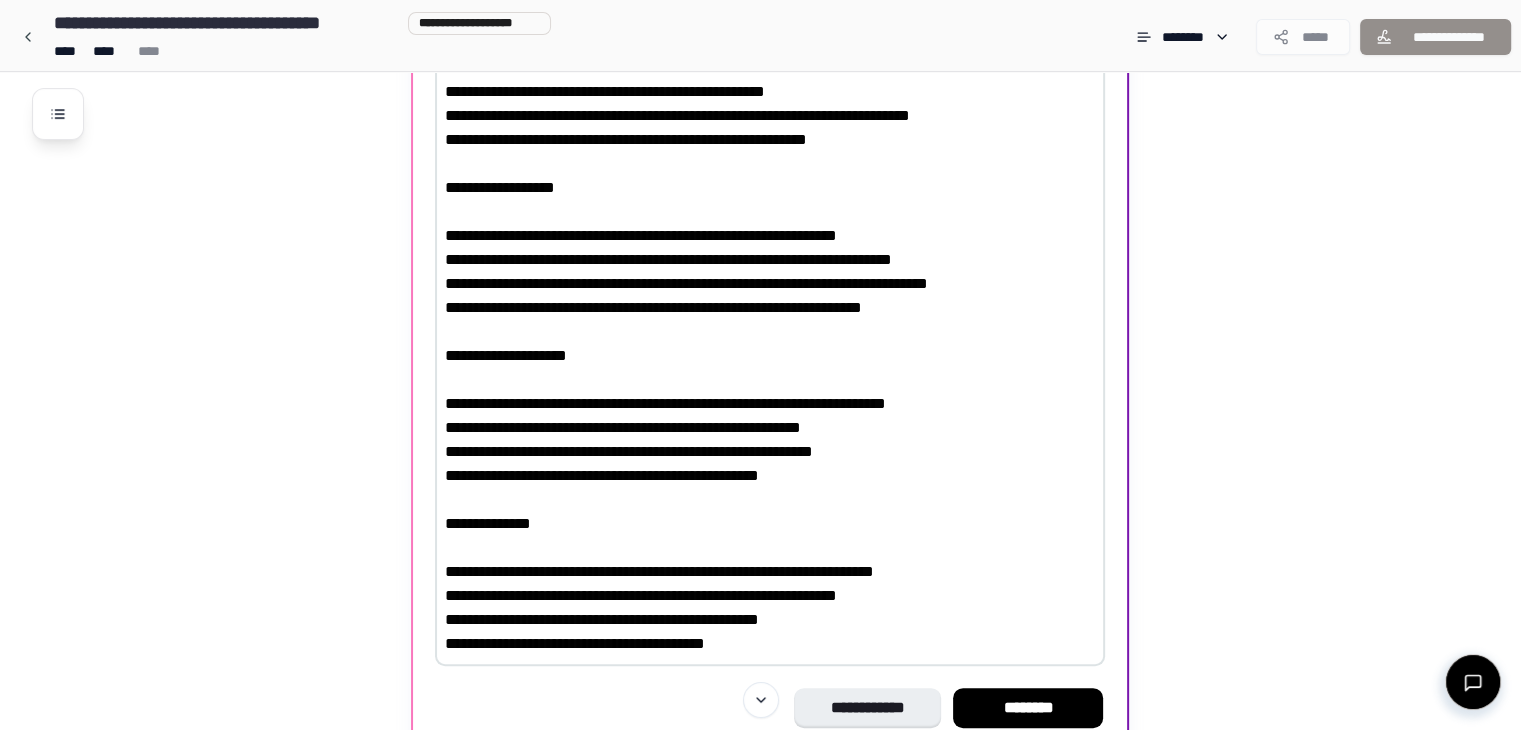 click at bounding box center (770, 332) 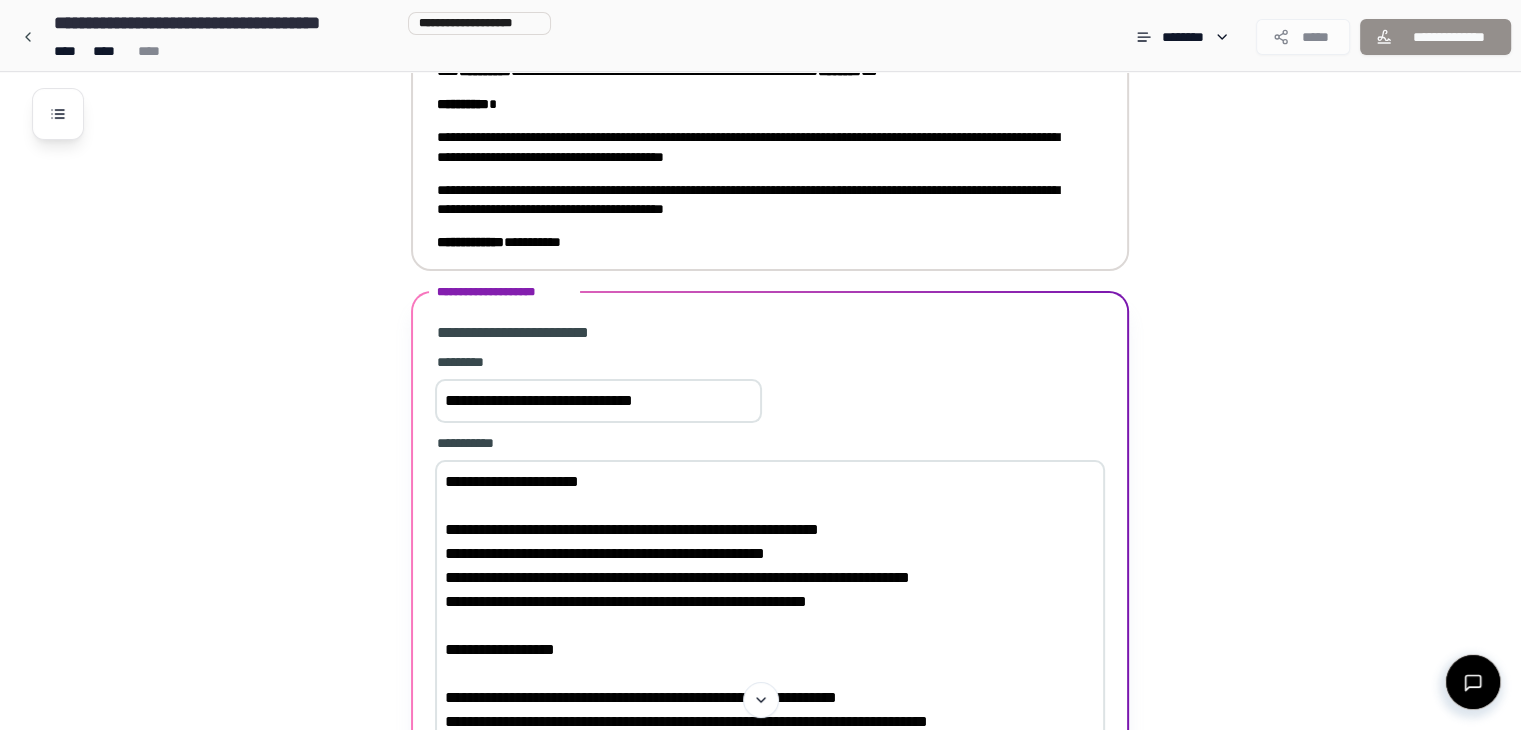 scroll, scrollTop: 477, scrollLeft: 0, axis: vertical 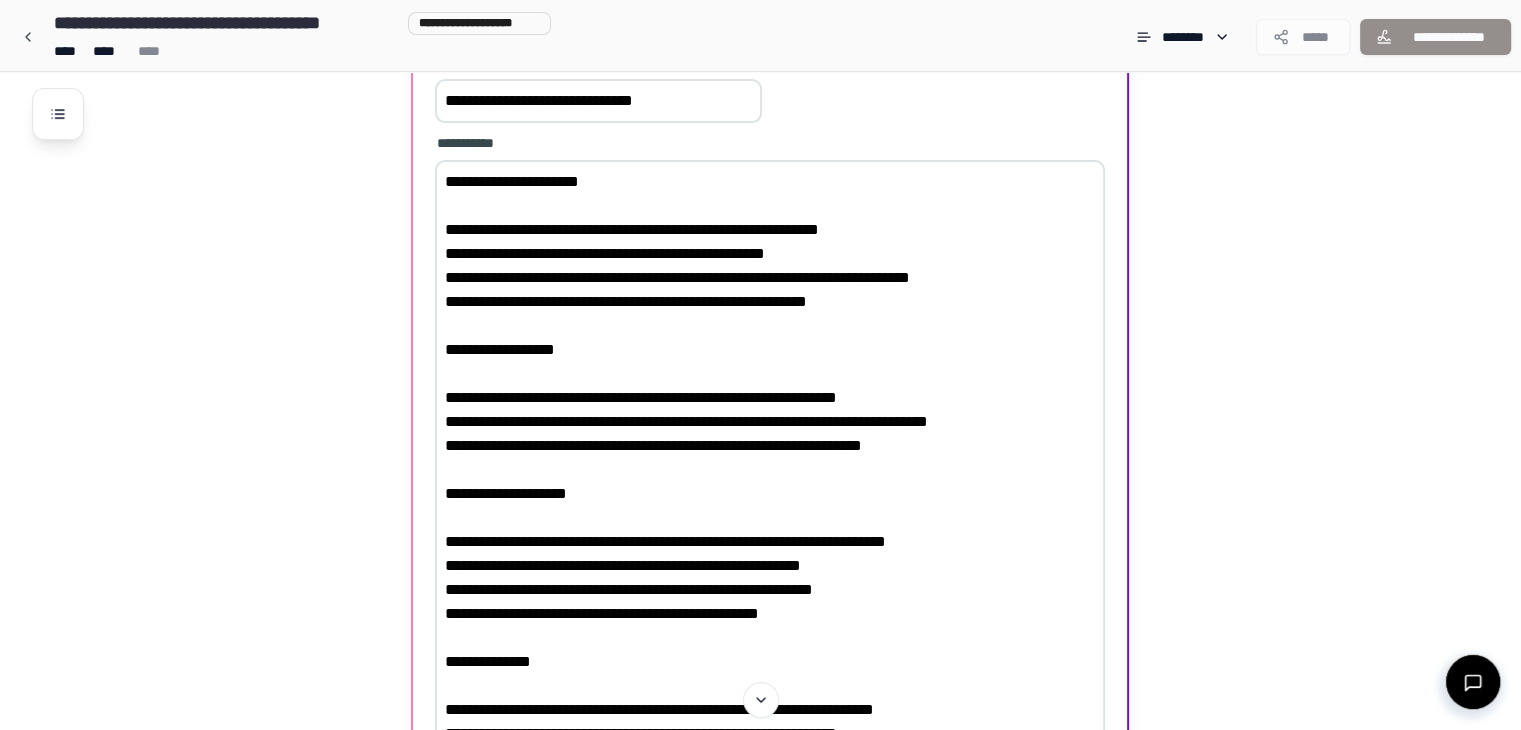 drag, startPoint x: 694, startPoint y: 445, endPoint x: 536, endPoint y: 450, distance: 158.0791 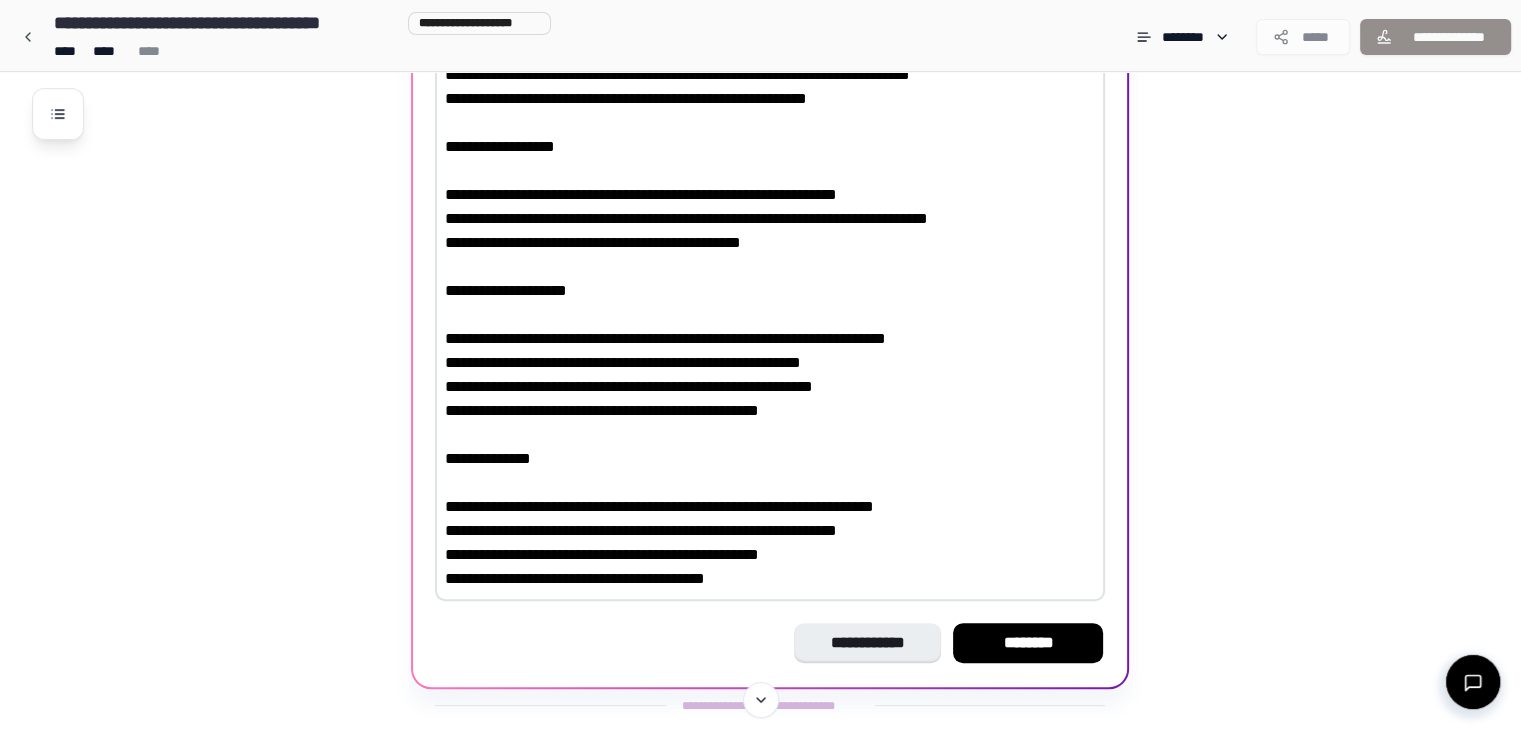 scroll, scrollTop: 715, scrollLeft: 0, axis: vertical 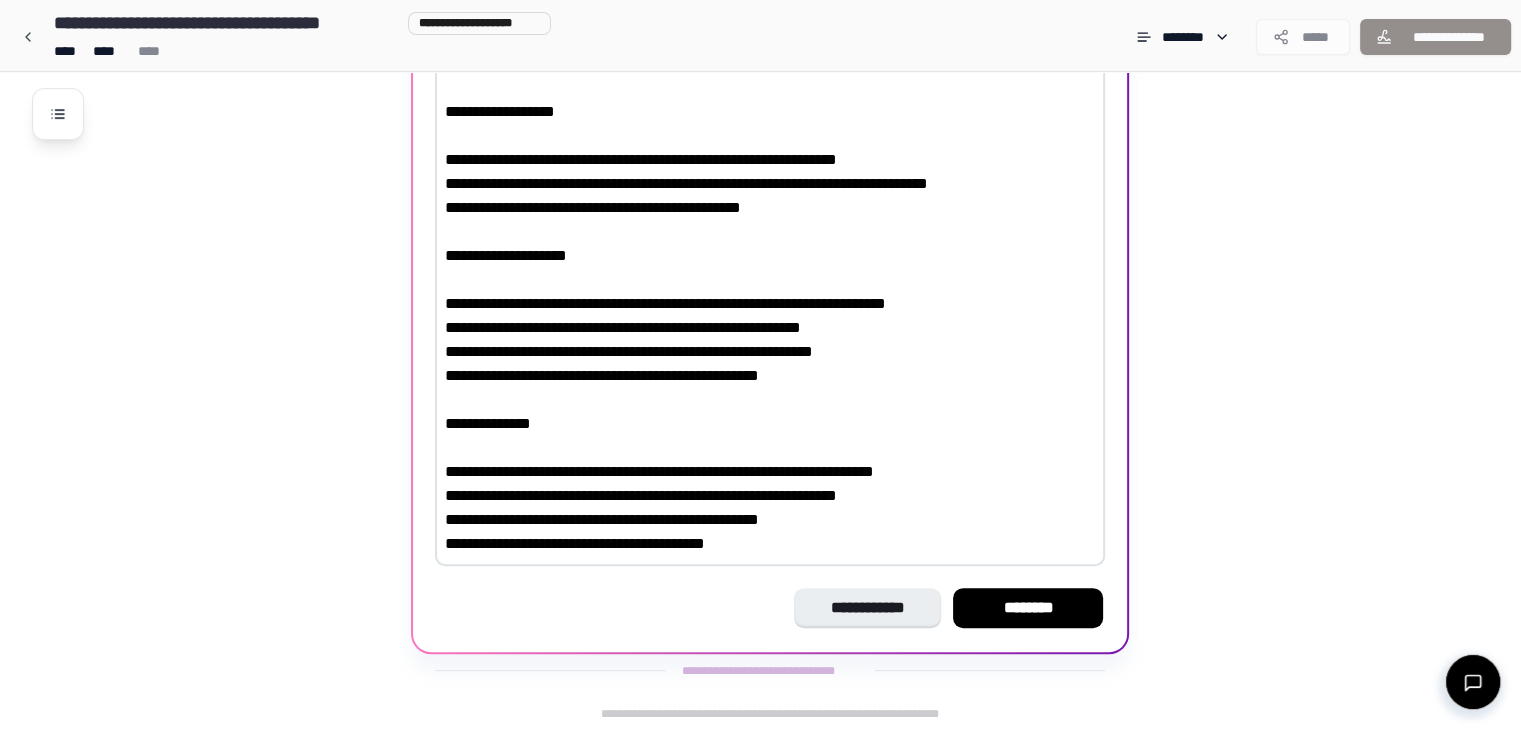 drag, startPoint x: 996, startPoint y: 303, endPoint x: 433, endPoint y: 302, distance: 563.0009 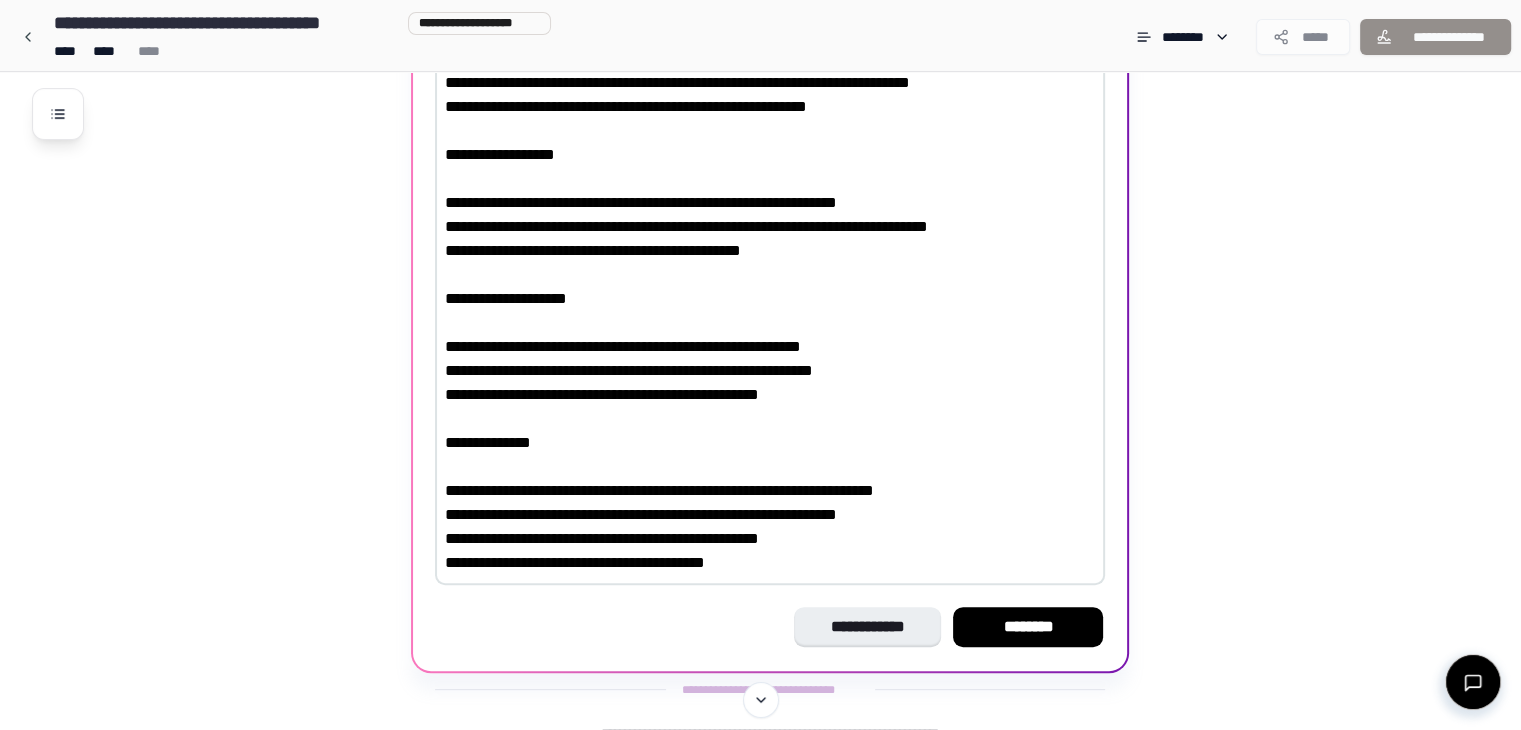 scroll, scrollTop: 691, scrollLeft: 0, axis: vertical 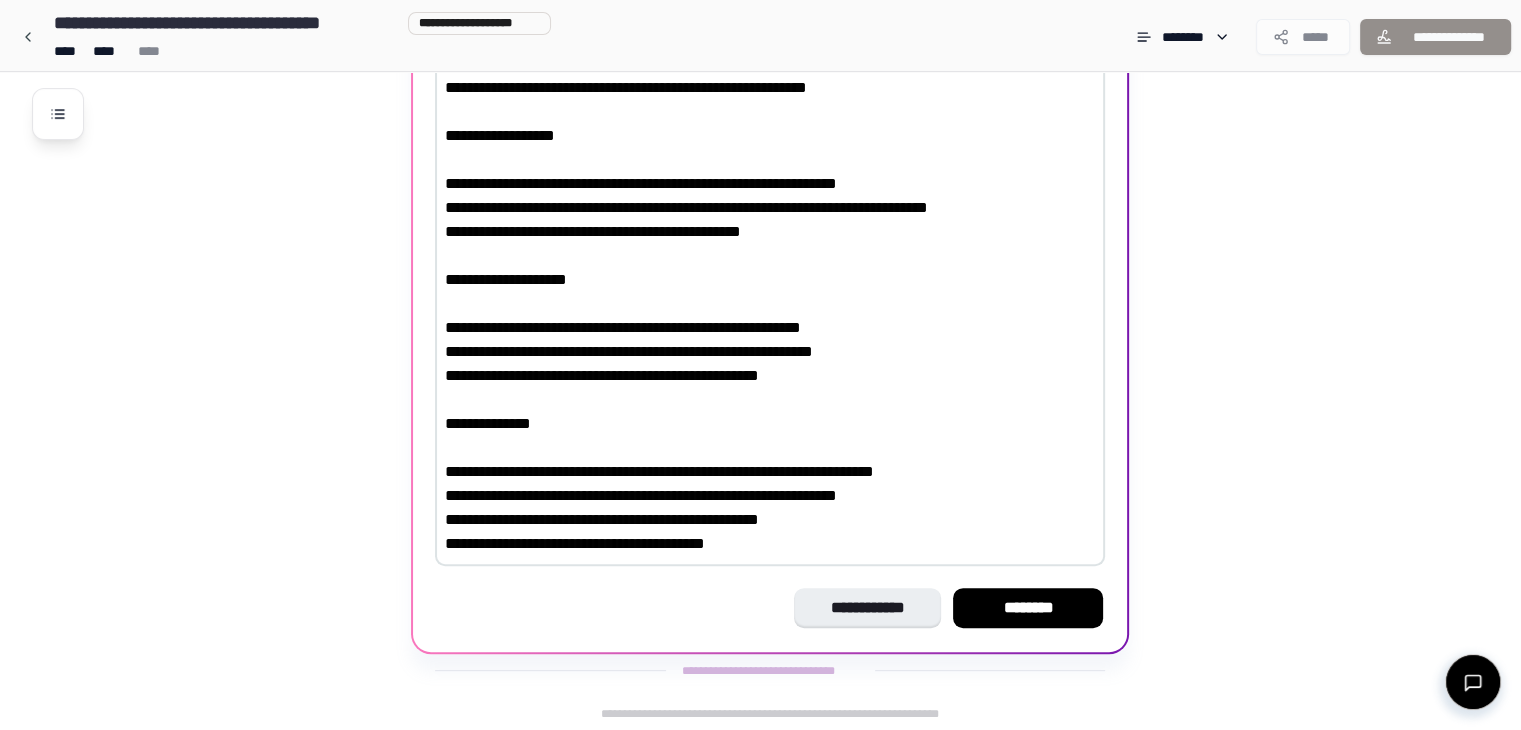 click on "**********" at bounding box center (770, 256) 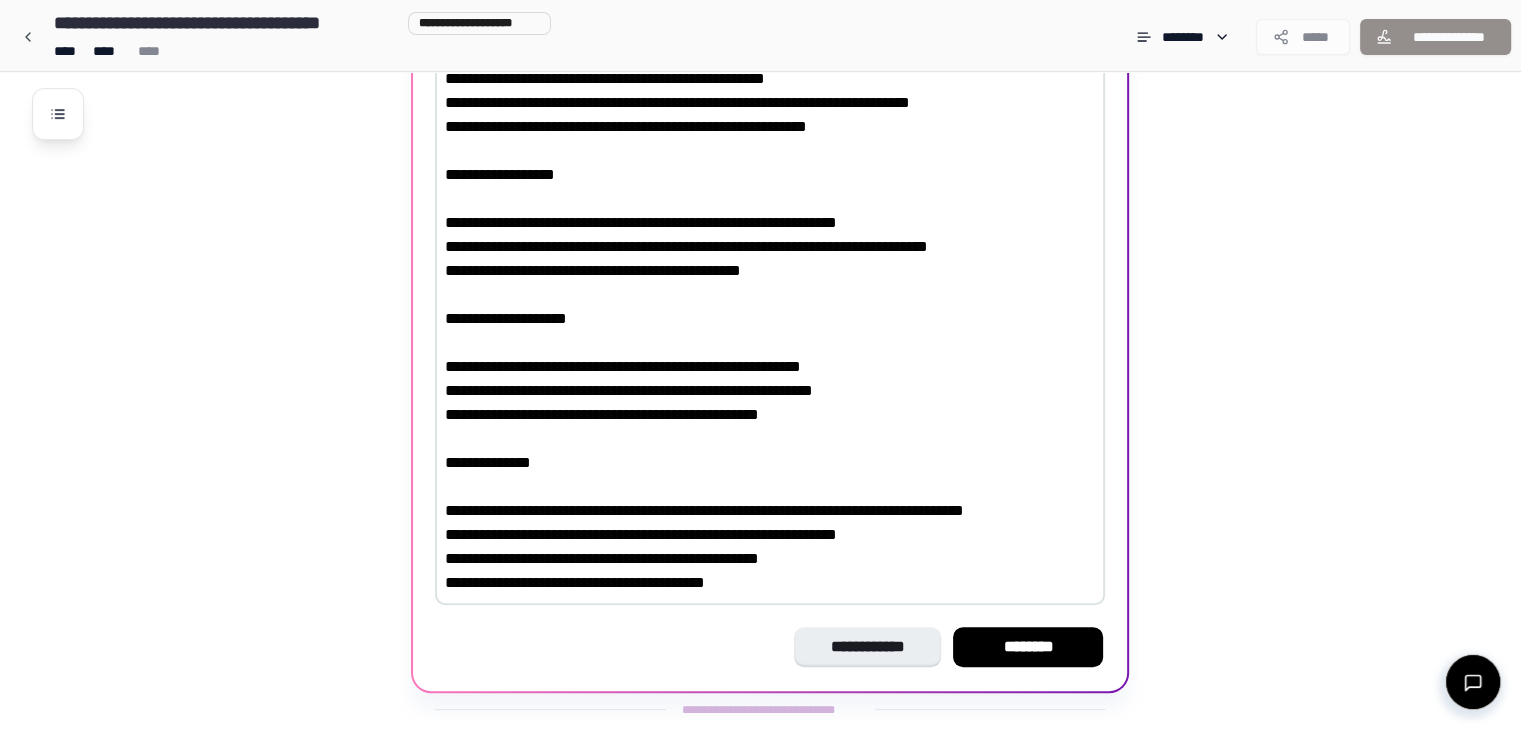 scroll, scrollTop: 691, scrollLeft: 0, axis: vertical 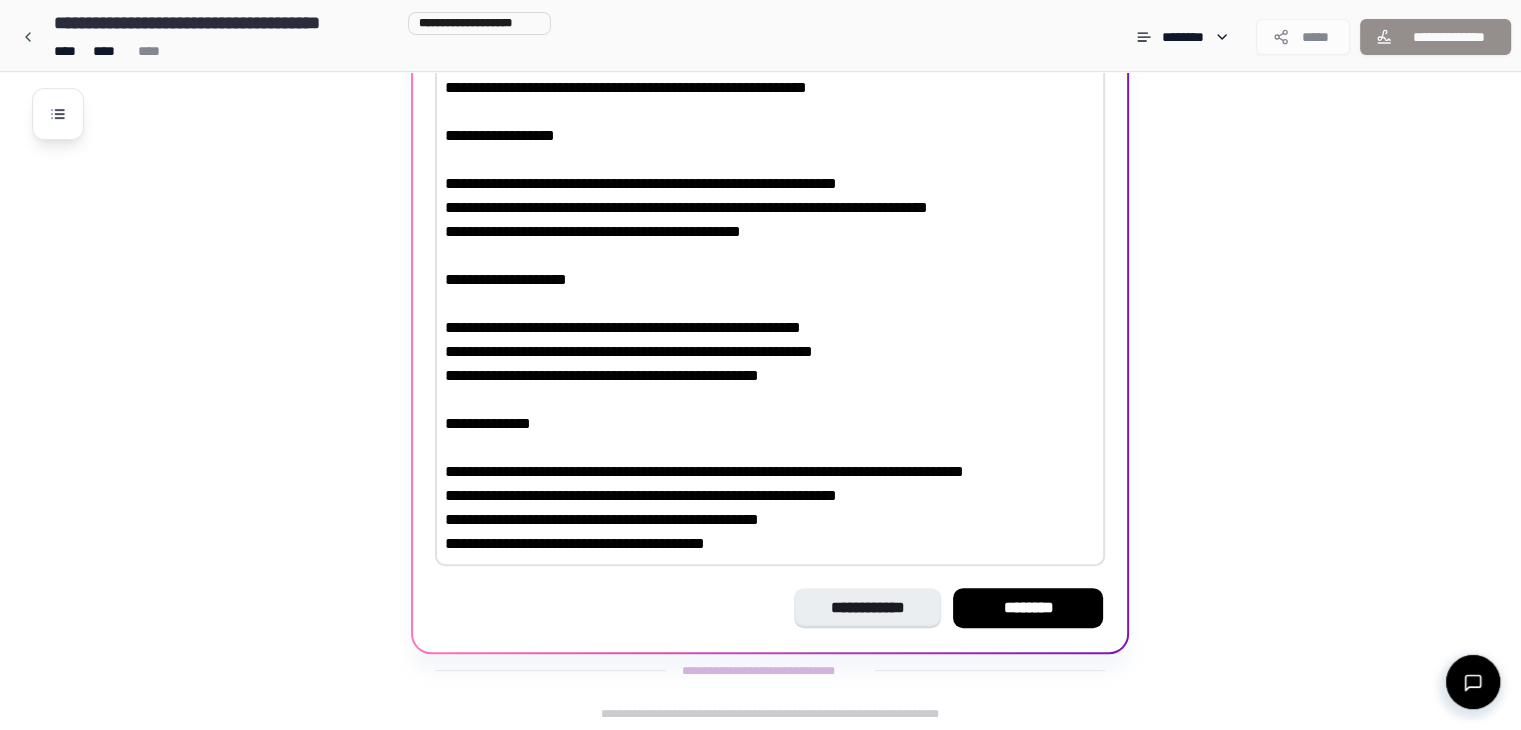click on "**********" at bounding box center [770, 256] 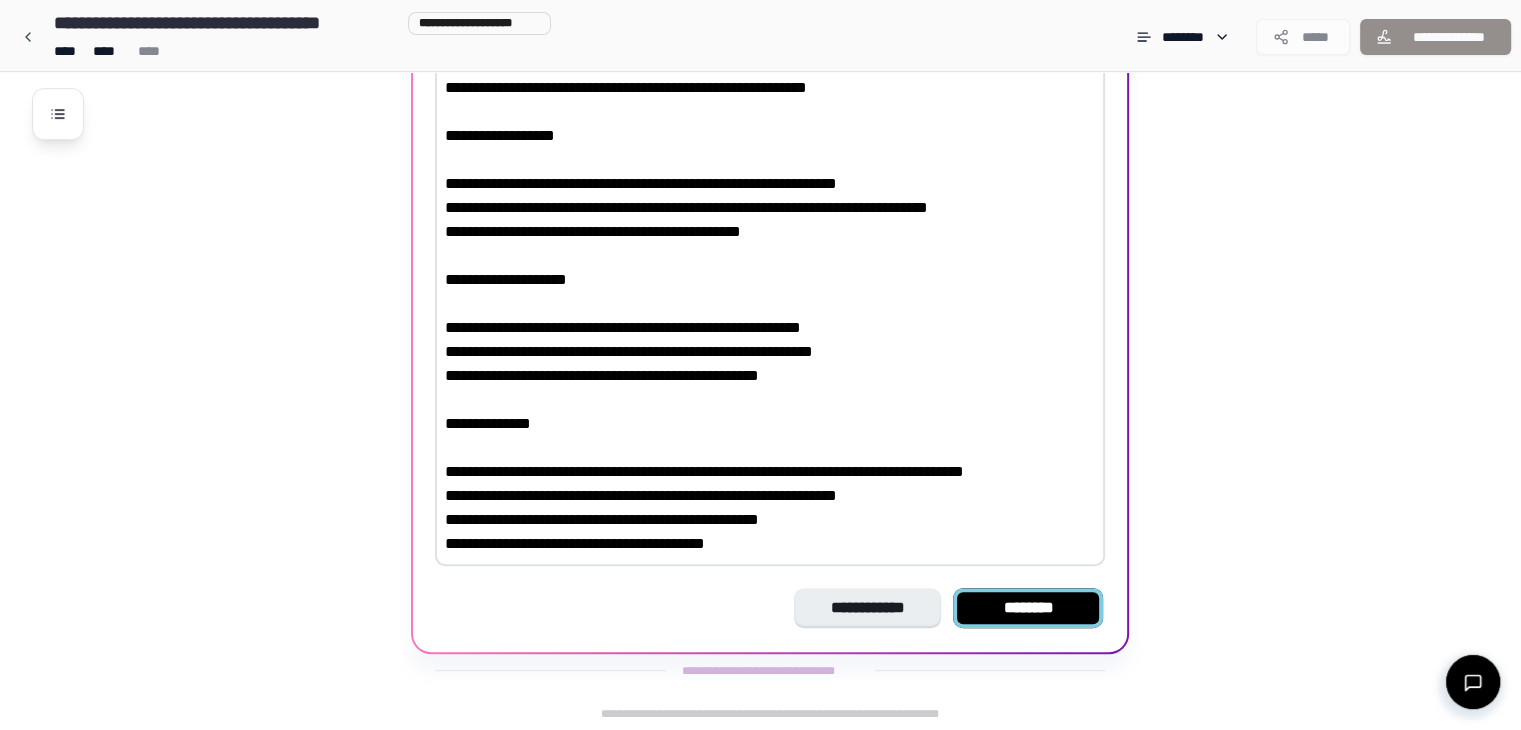 type on "**********" 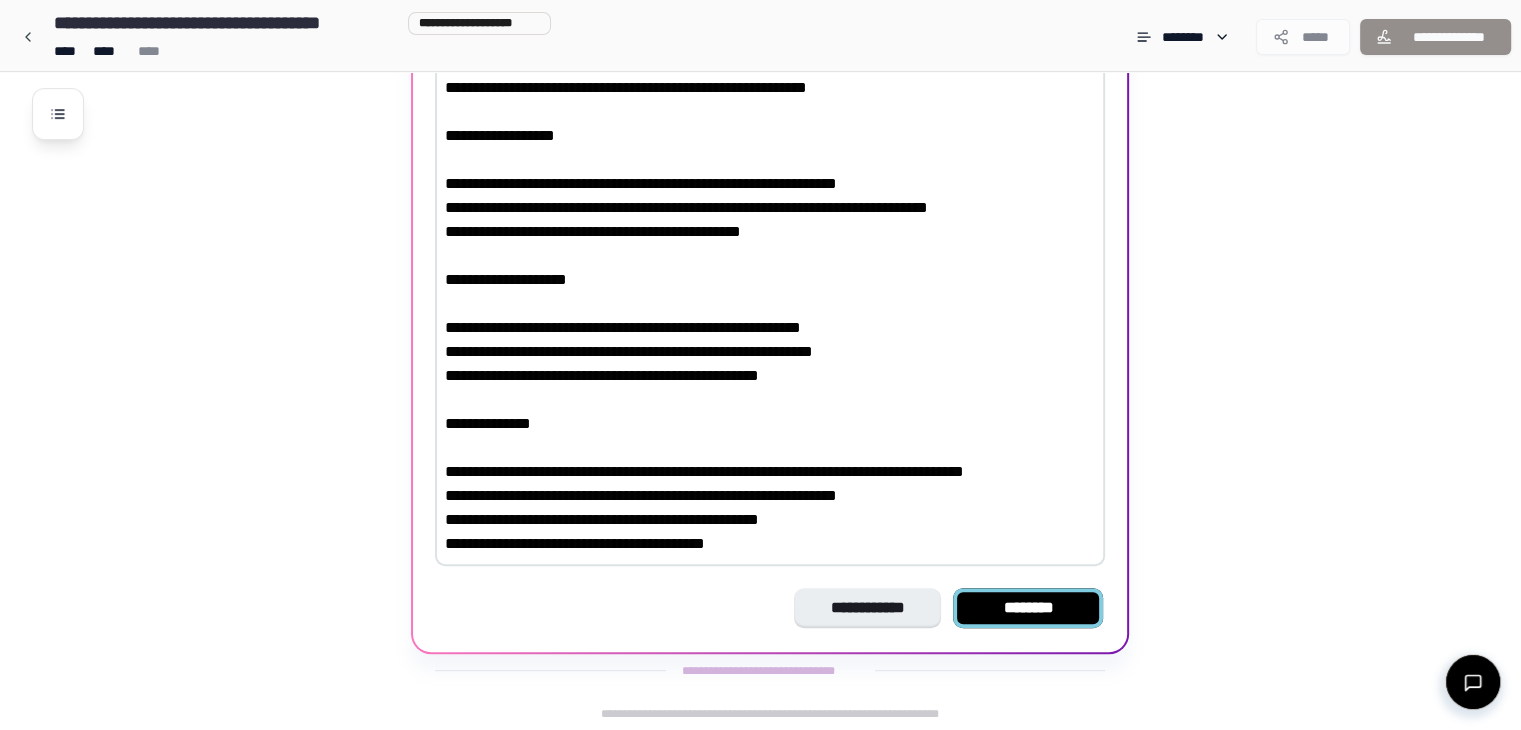 click on "********" at bounding box center [1028, 608] 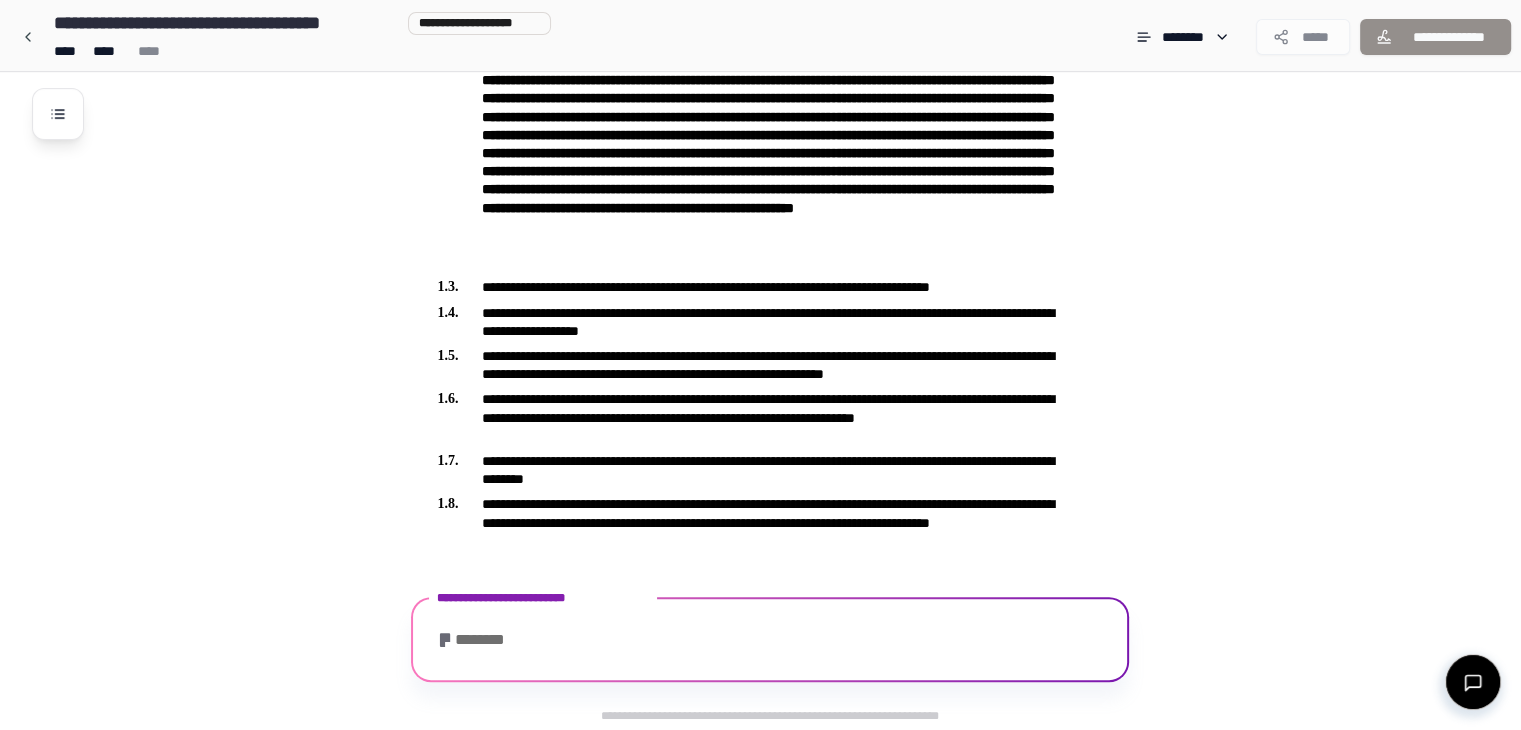 scroll, scrollTop: 730, scrollLeft: 0, axis: vertical 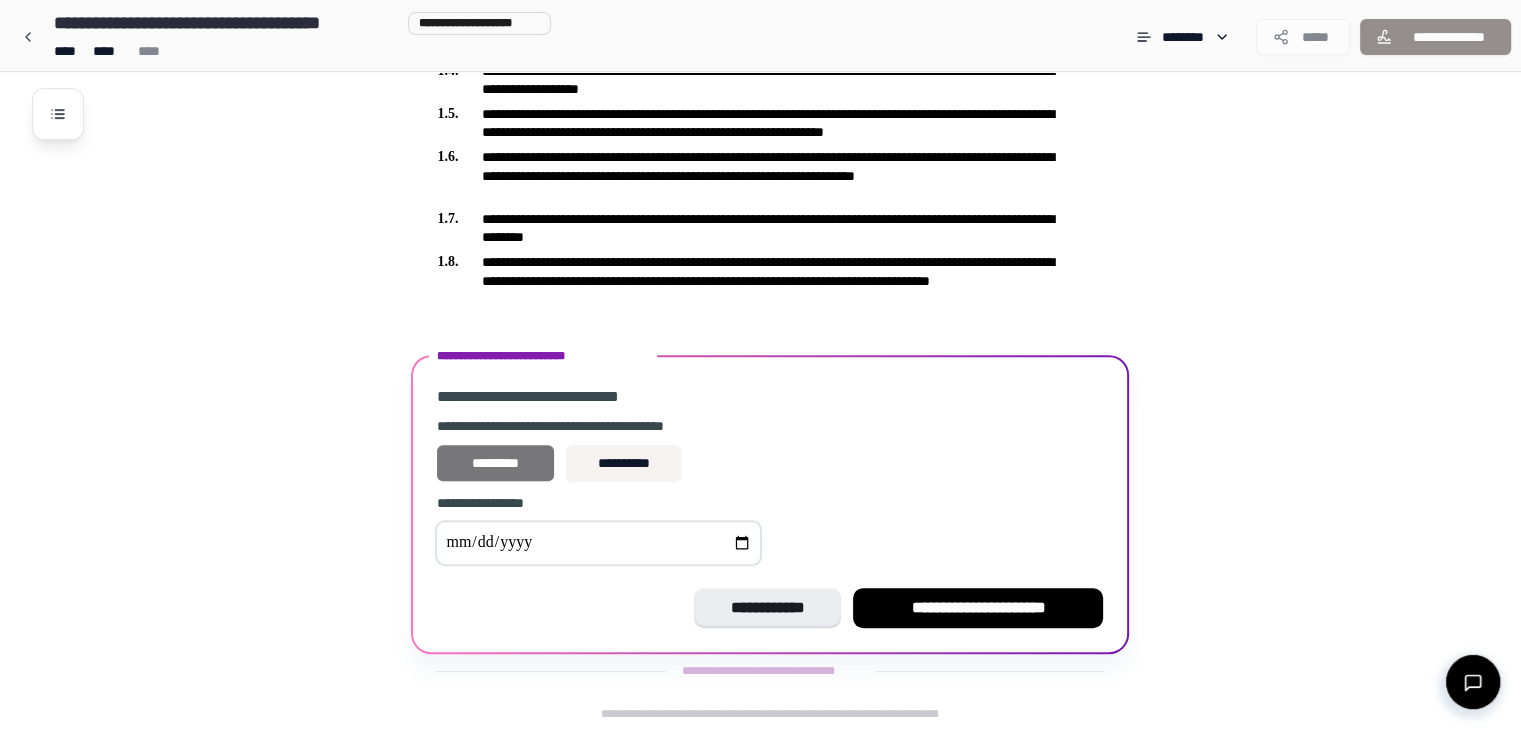 click on "*********" at bounding box center (495, 463) 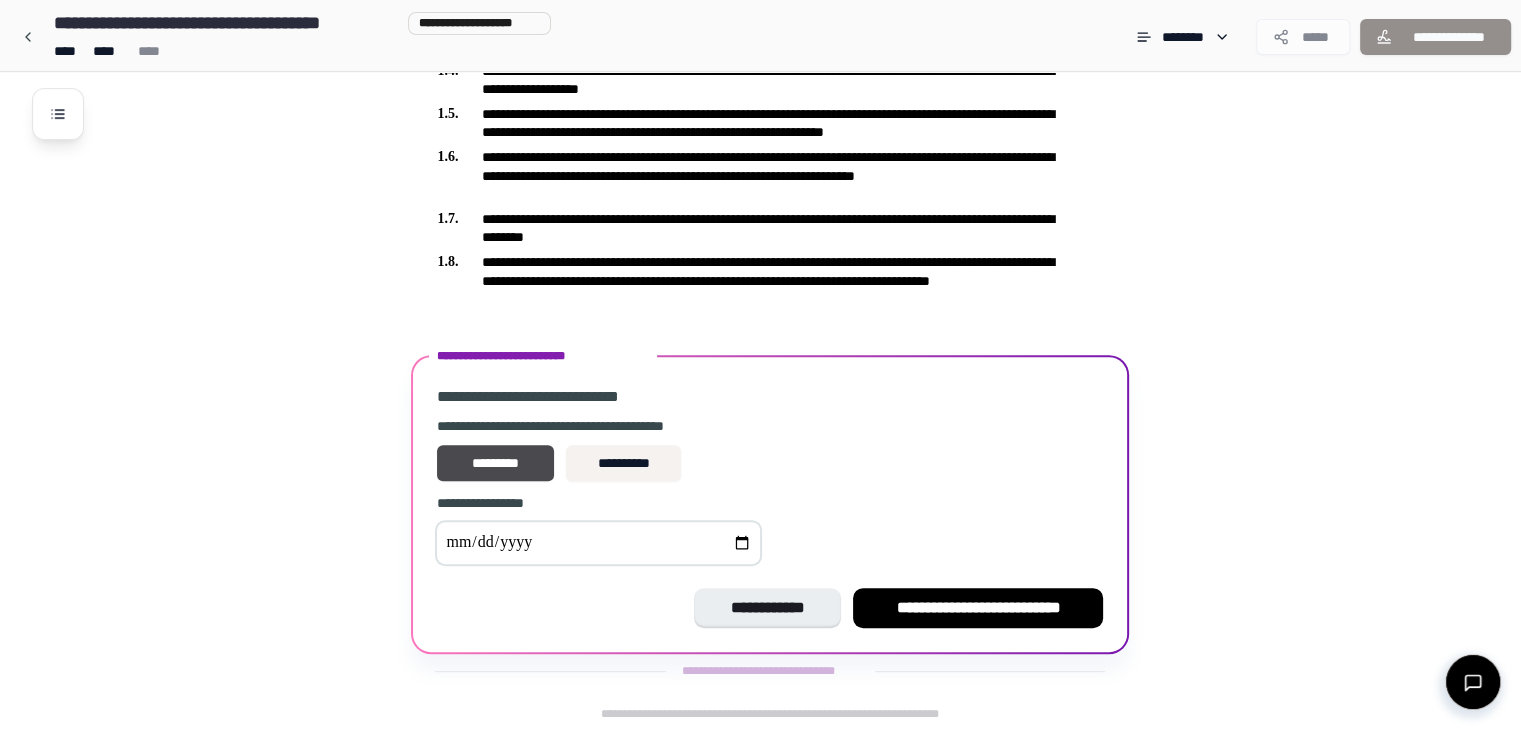 click at bounding box center (598, 543) 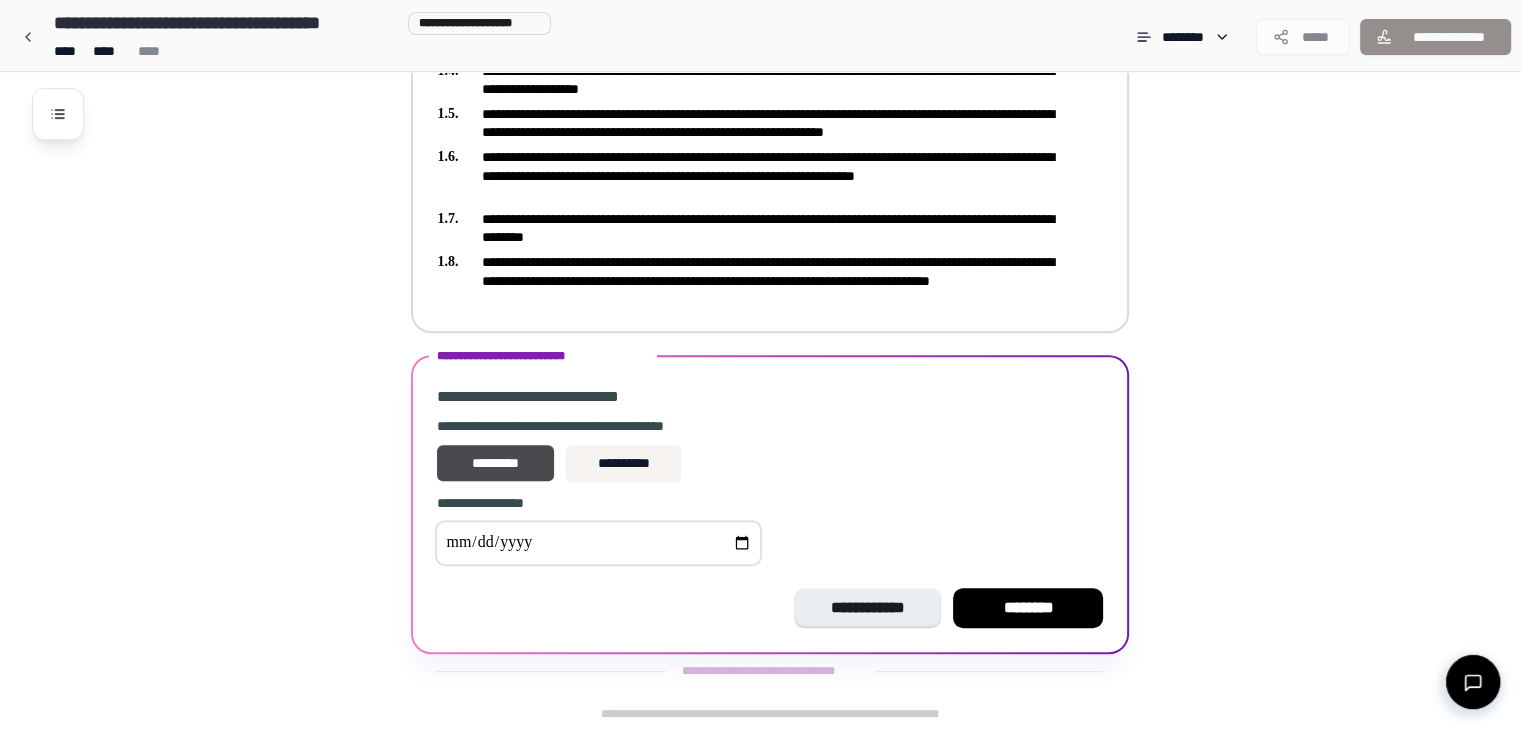 type on "**********" 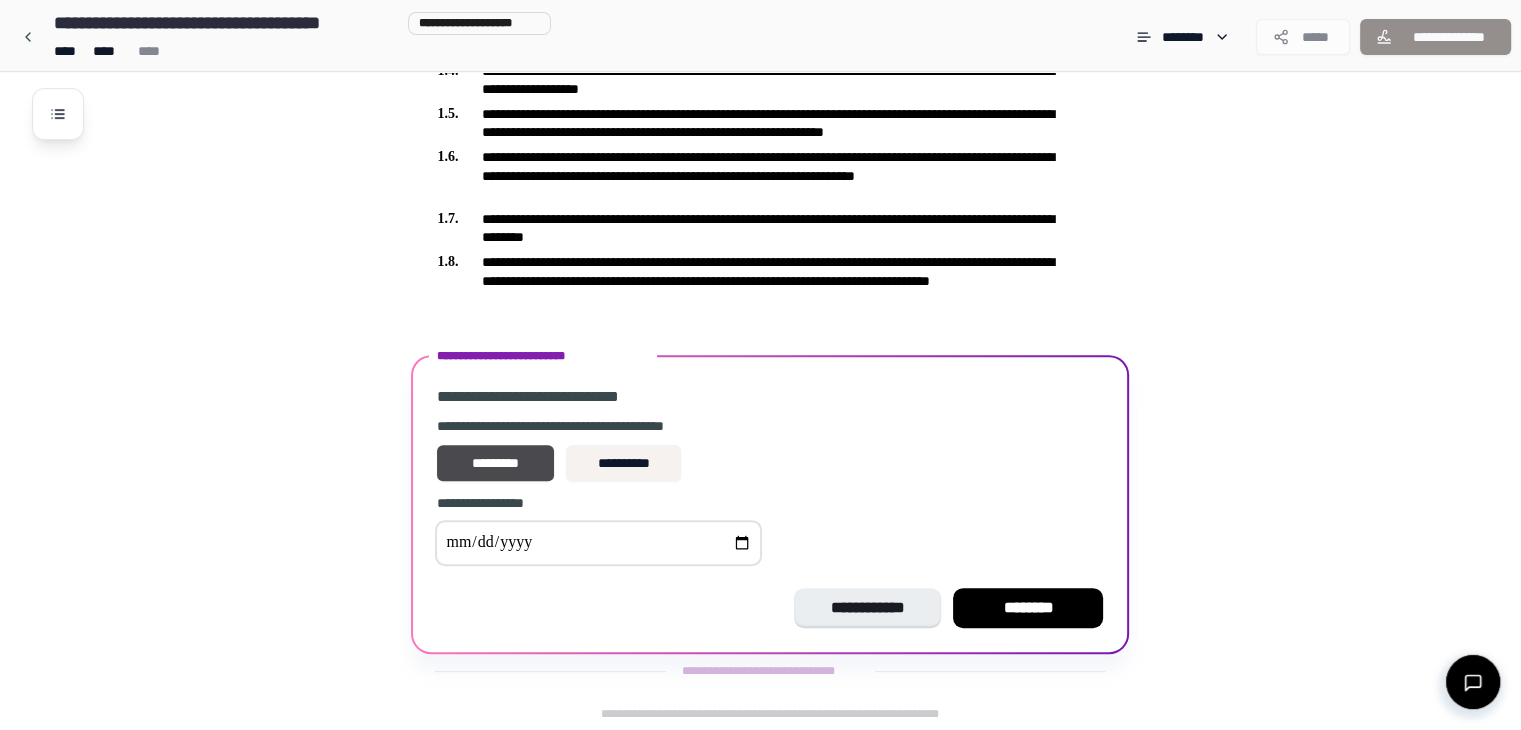click on "**********" at bounding box center (770, 452) 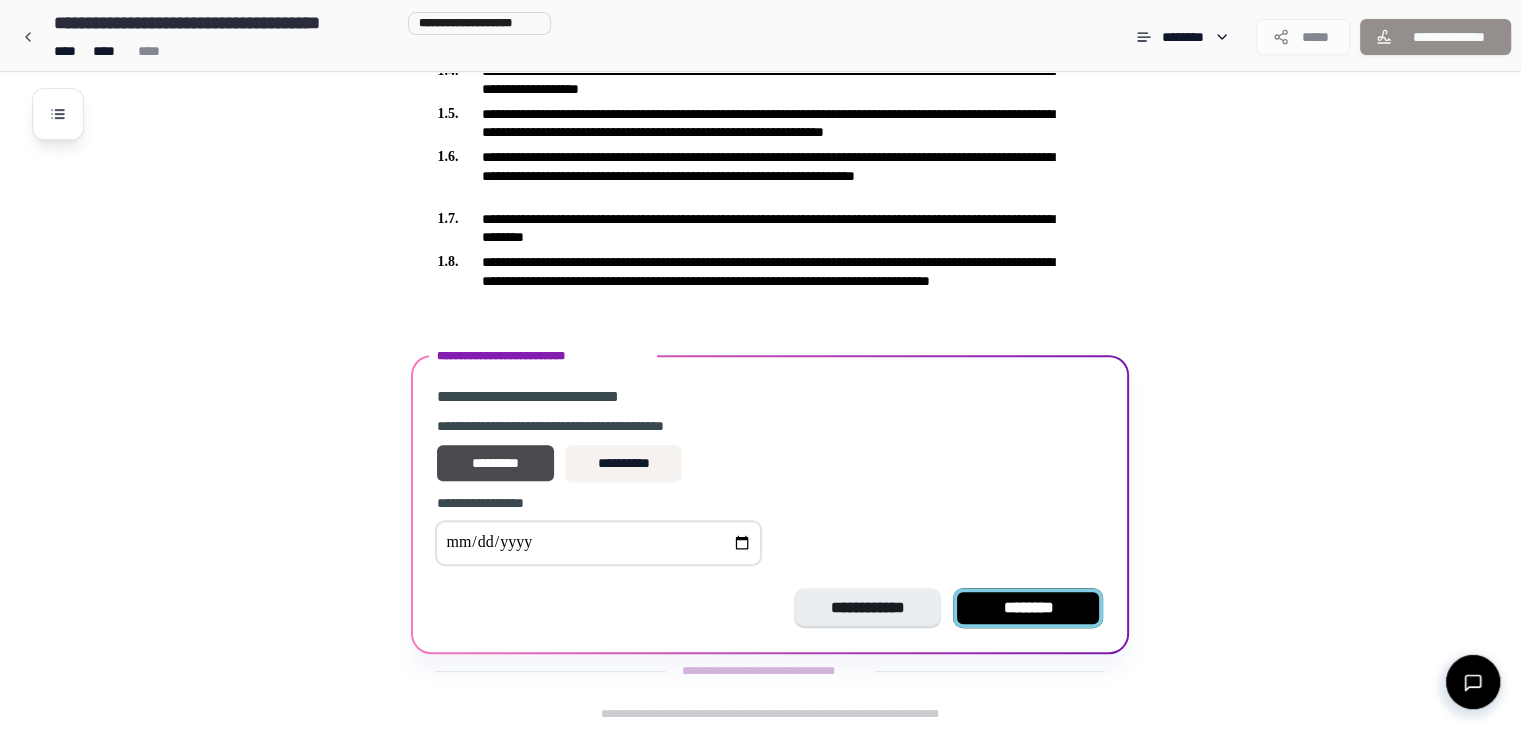 click on "********" at bounding box center (1028, 608) 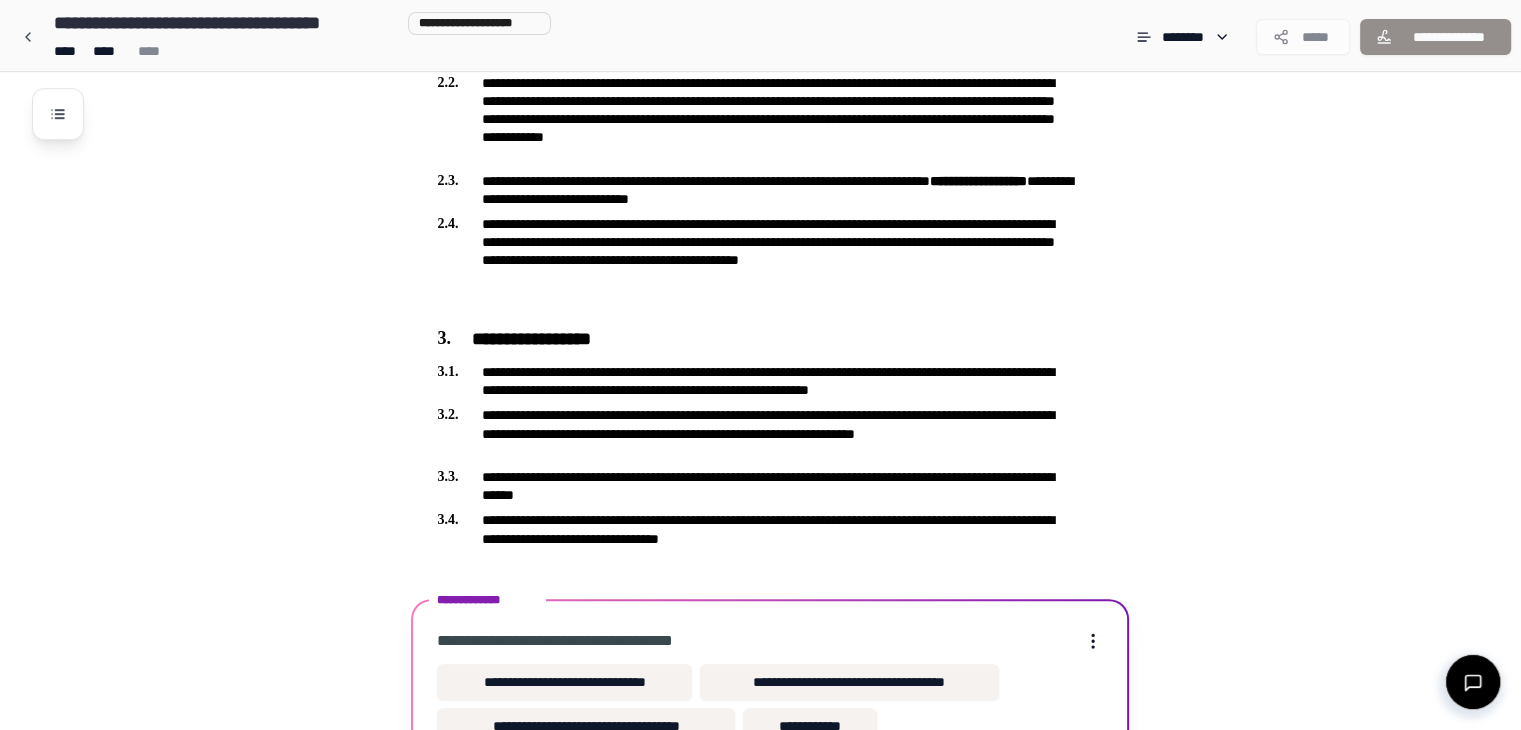 scroll, scrollTop: 1197, scrollLeft: 0, axis: vertical 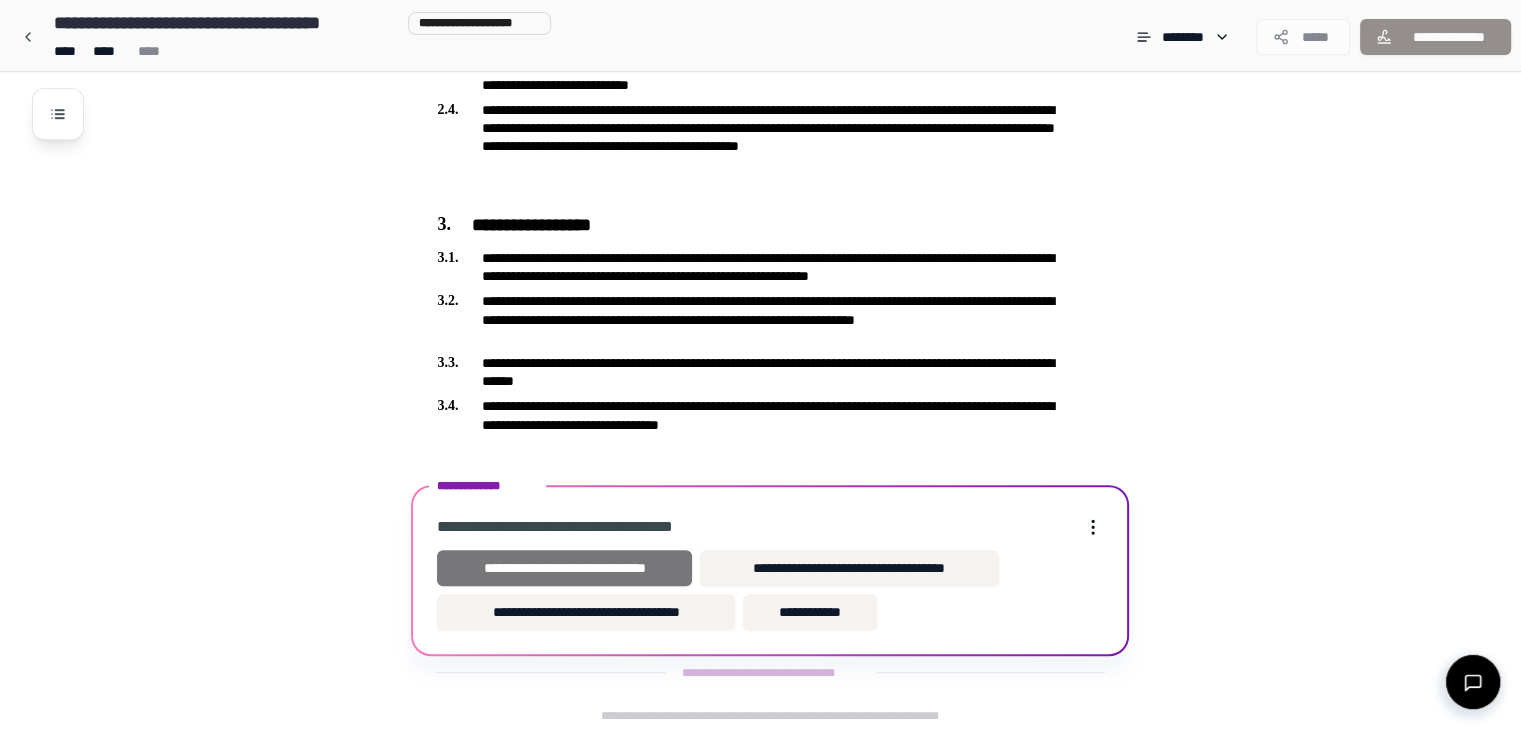 click on "**********" at bounding box center [564, 568] 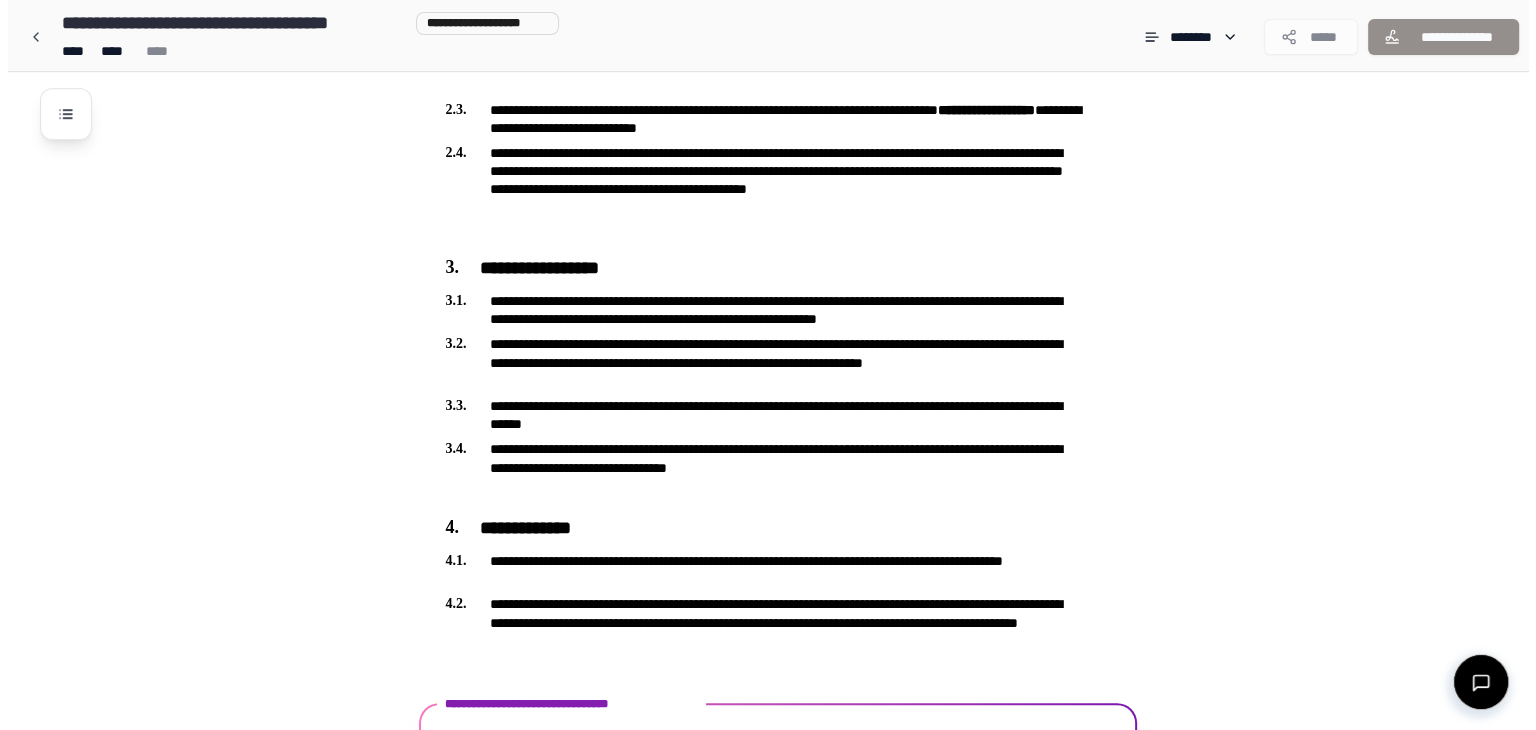 scroll, scrollTop: 1257, scrollLeft: 0, axis: vertical 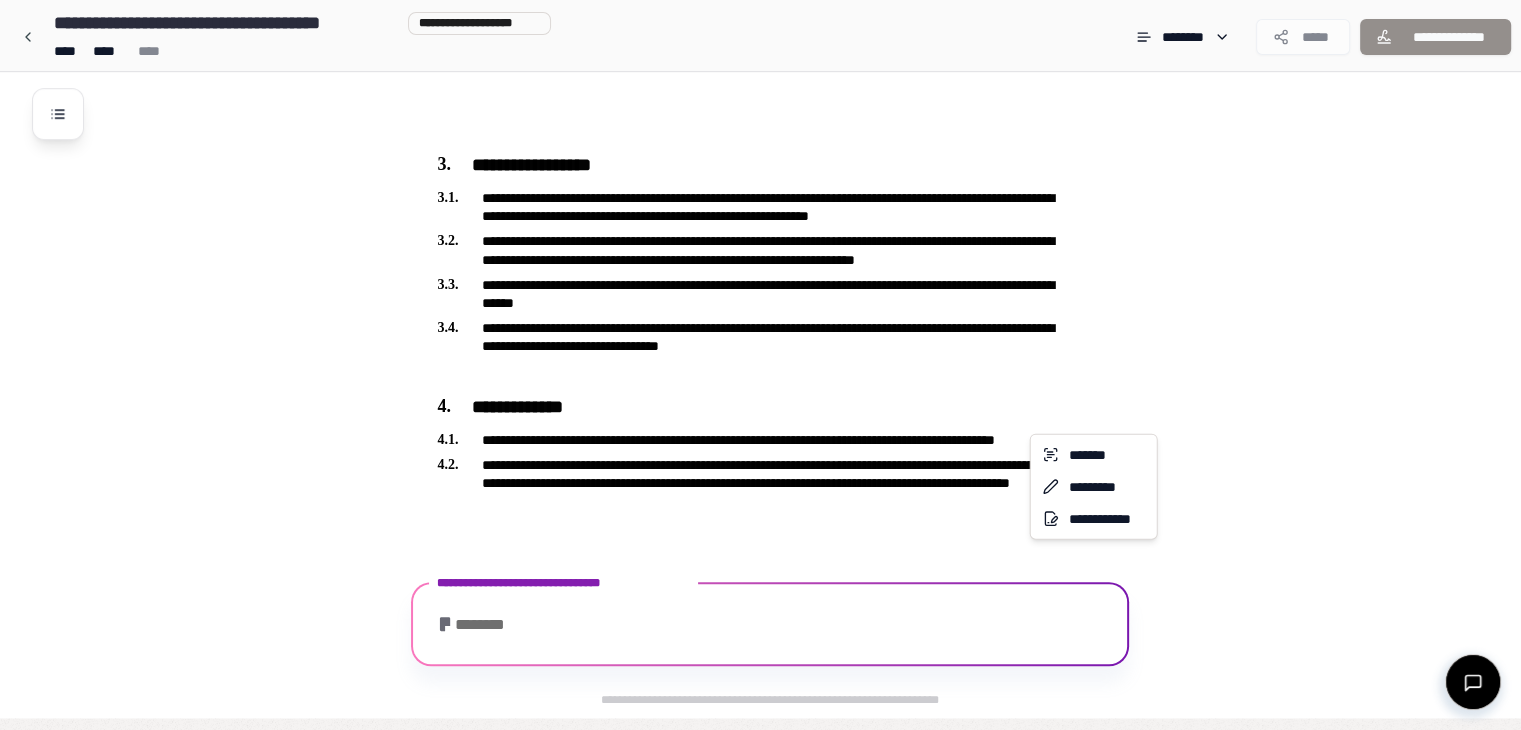 click on "**********" at bounding box center [760, -264] 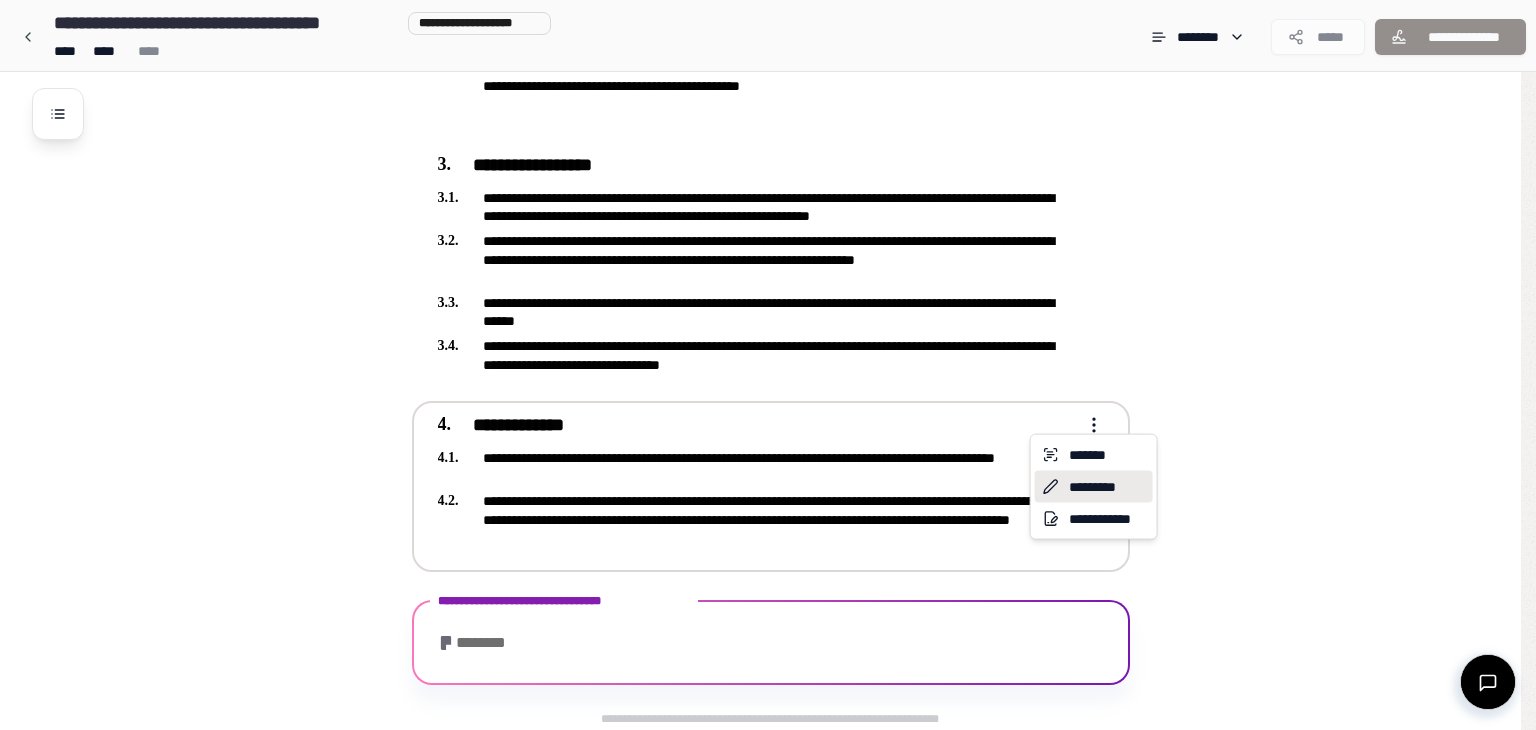 click on "*********" at bounding box center [1094, 487] 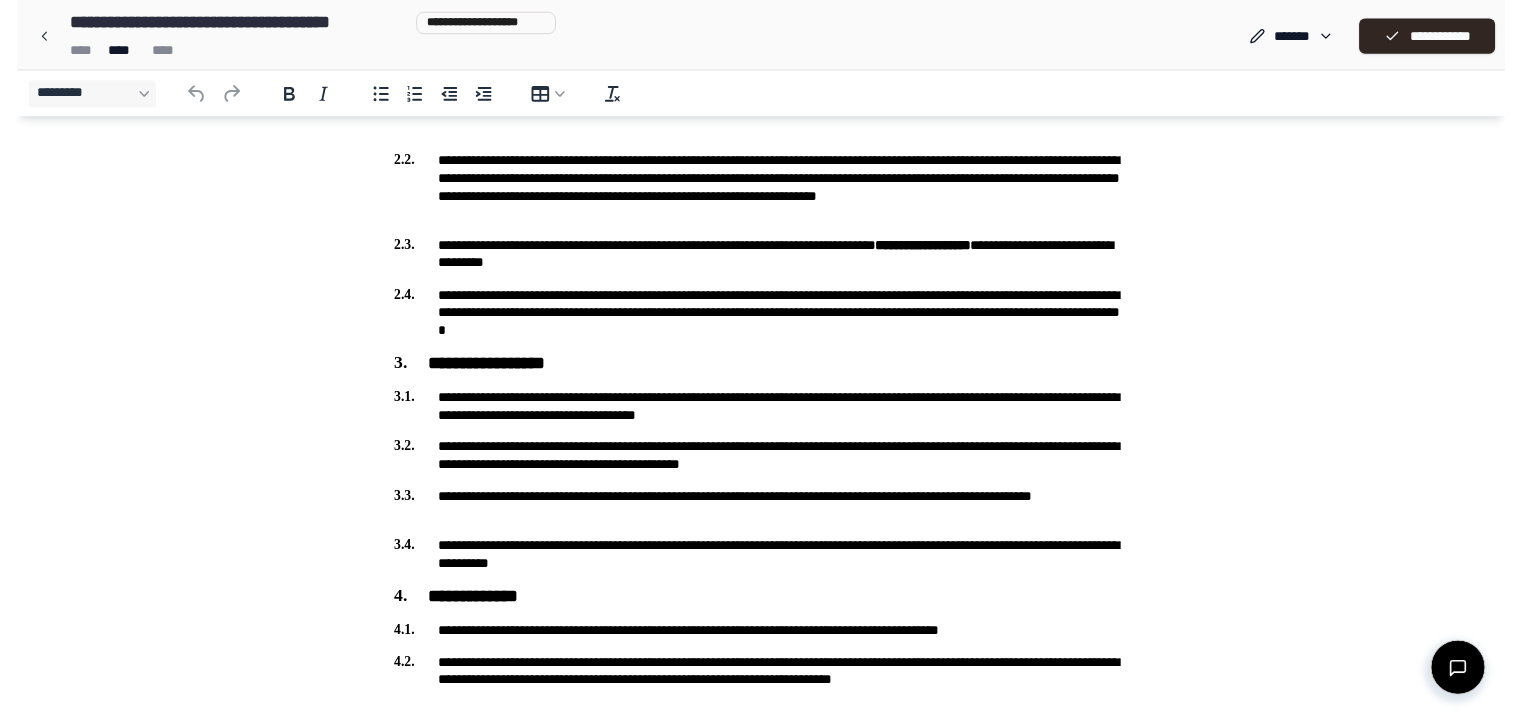 scroll, scrollTop: 1048, scrollLeft: 0, axis: vertical 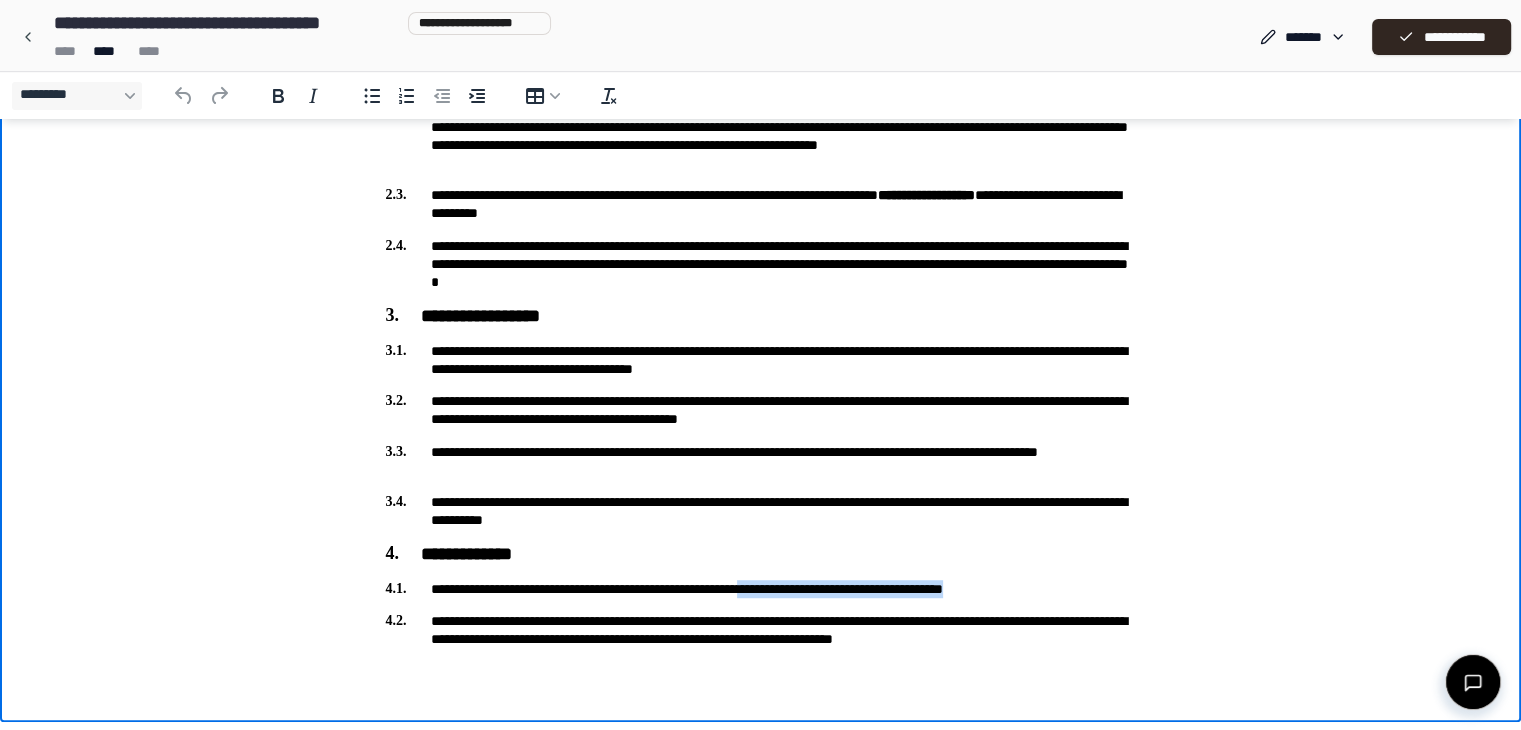 drag, startPoint x: 1072, startPoint y: 587, endPoint x: 813, endPoint y: 586, distance: 259.00192 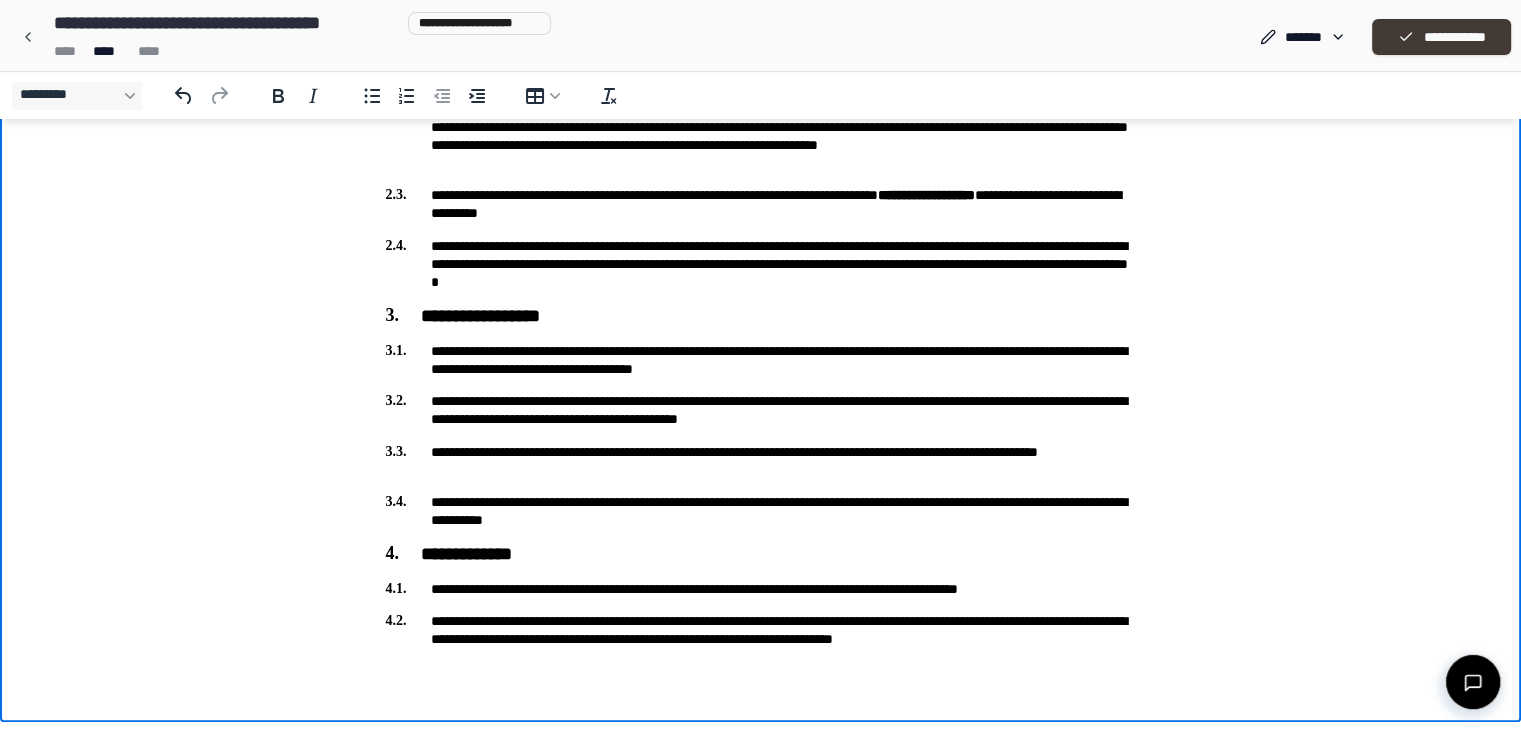 click on "**********" at bounding box center [1441, 37] 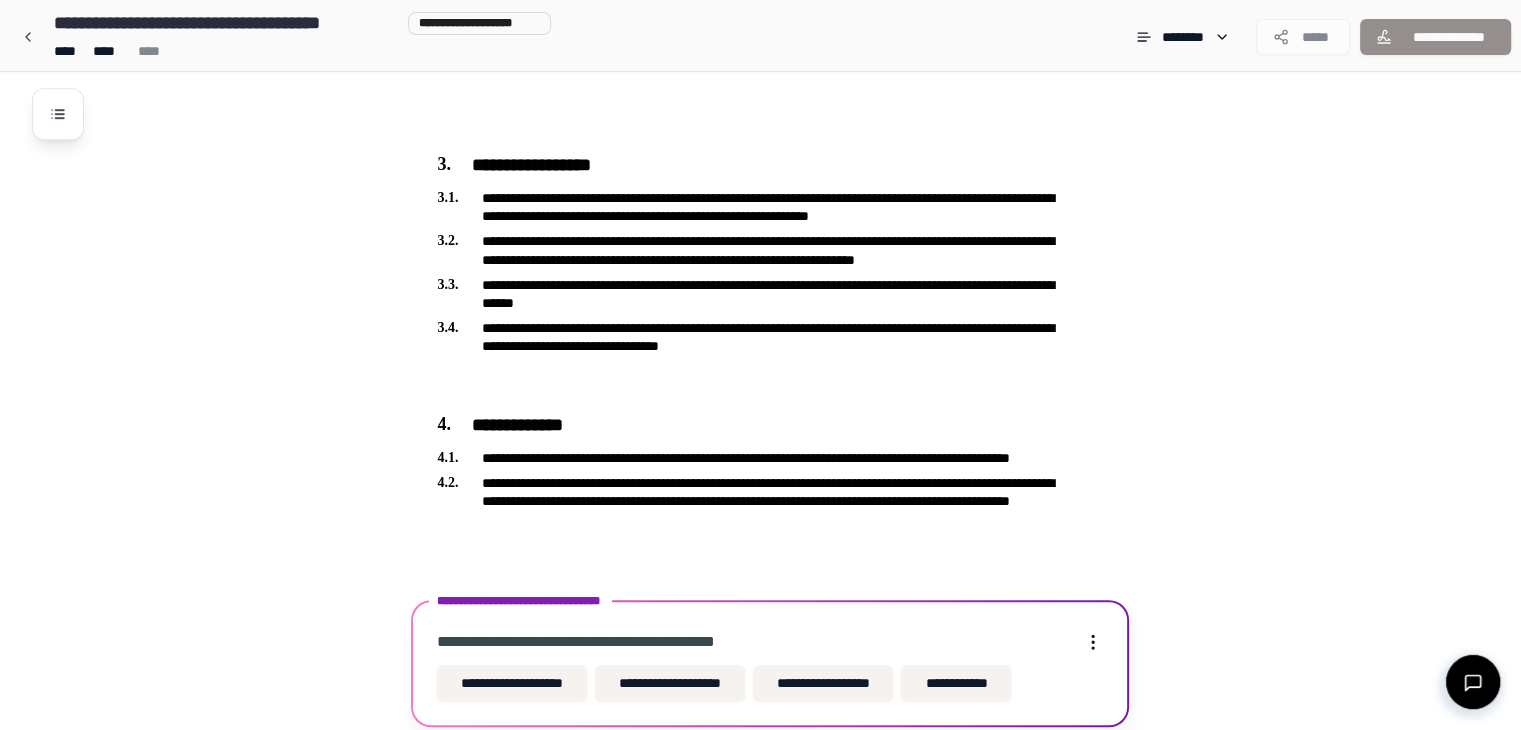 scroll, scrollTop: 1372, scrollLeft: 0, axis: vertical 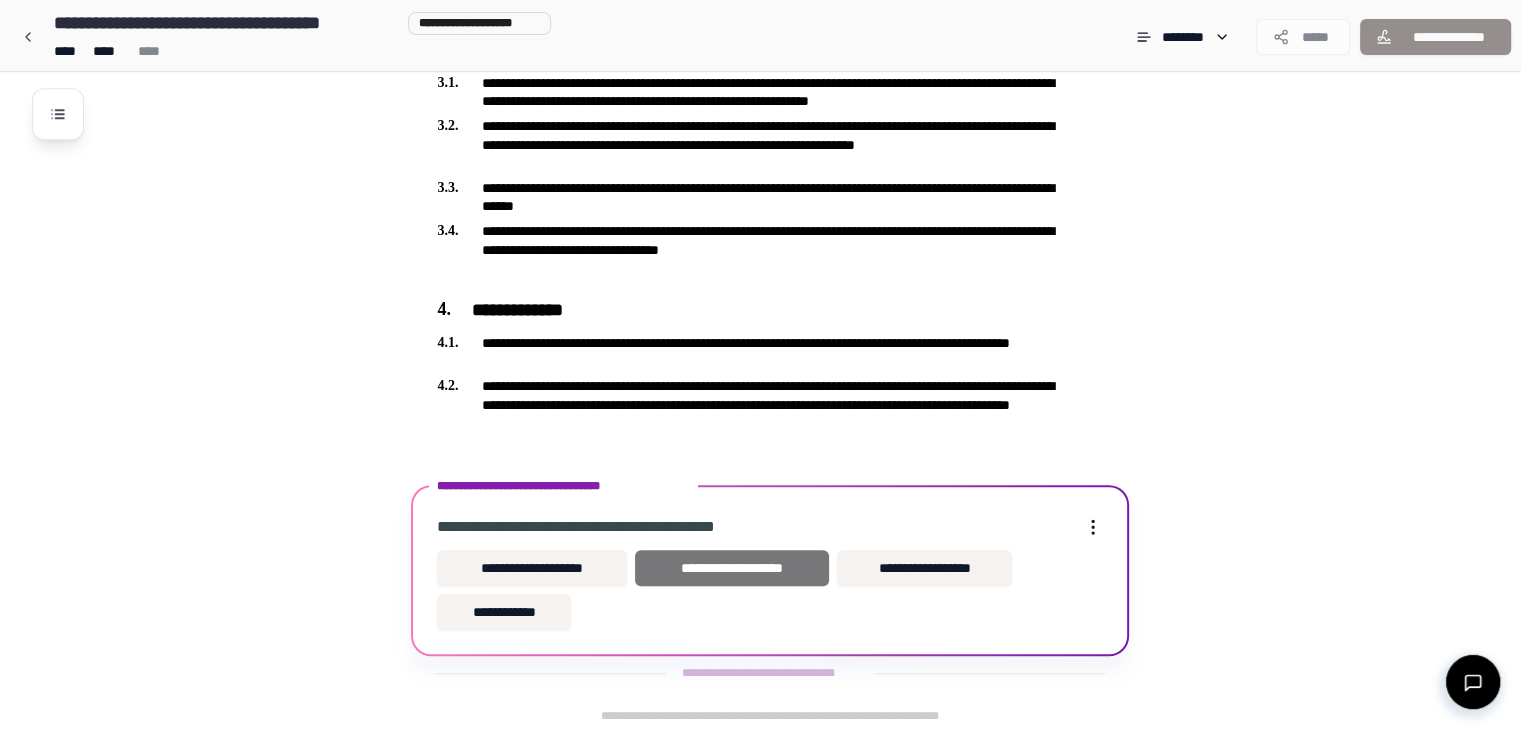 click on "**********" at bounding box center [732, 568] 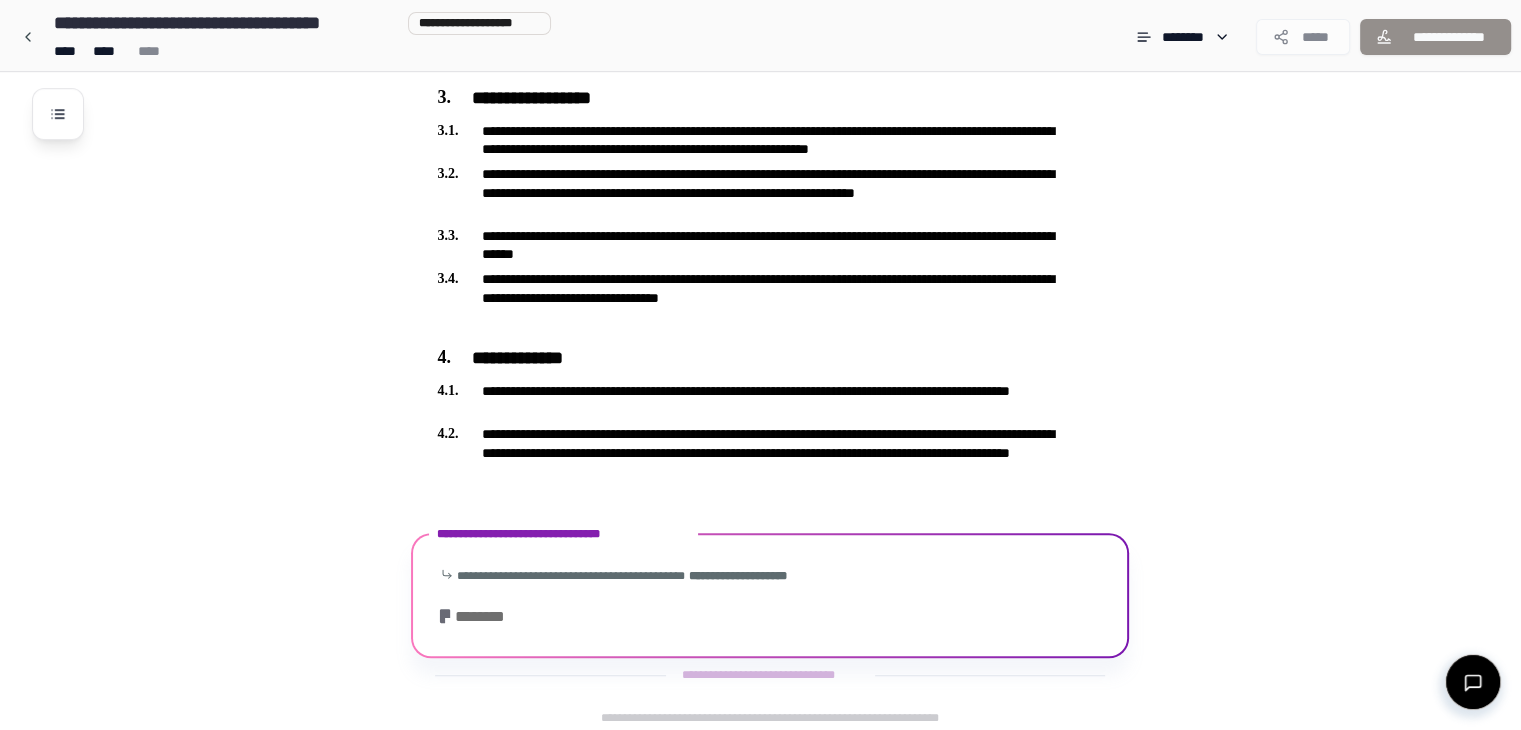 scroll, scrollTop: 1461, scrollLeft: 0, axis: vertical 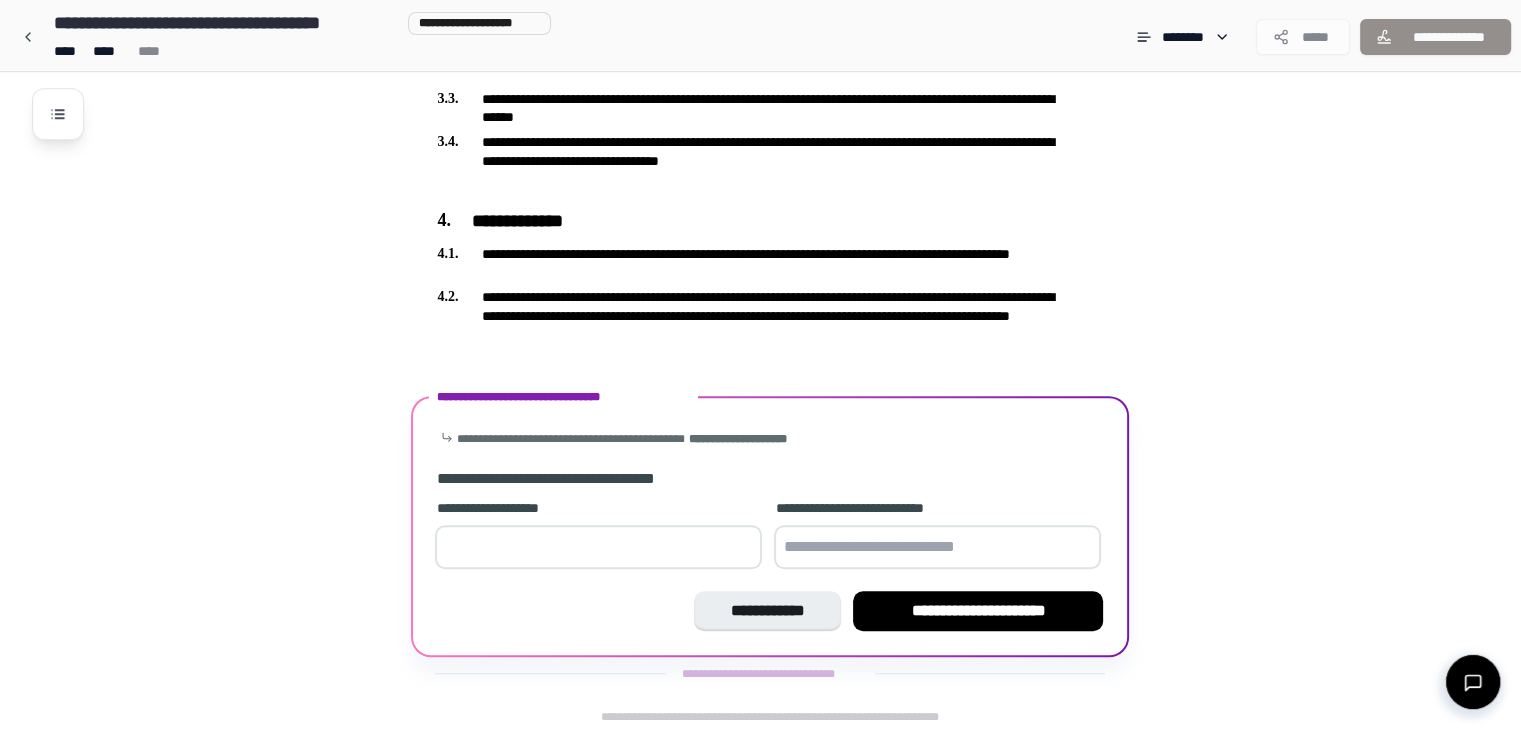 click at bounding box center (598, 547) 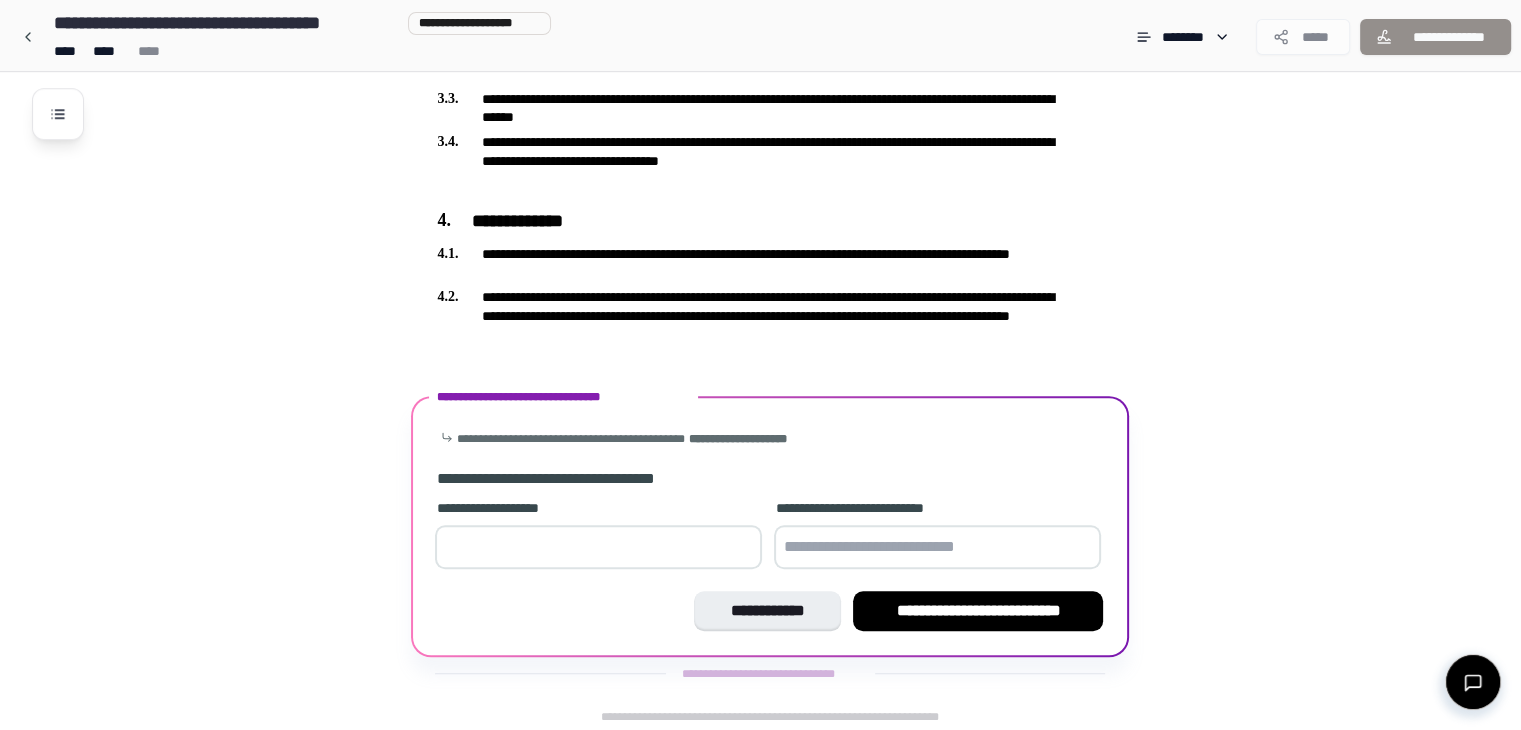 type on "*" 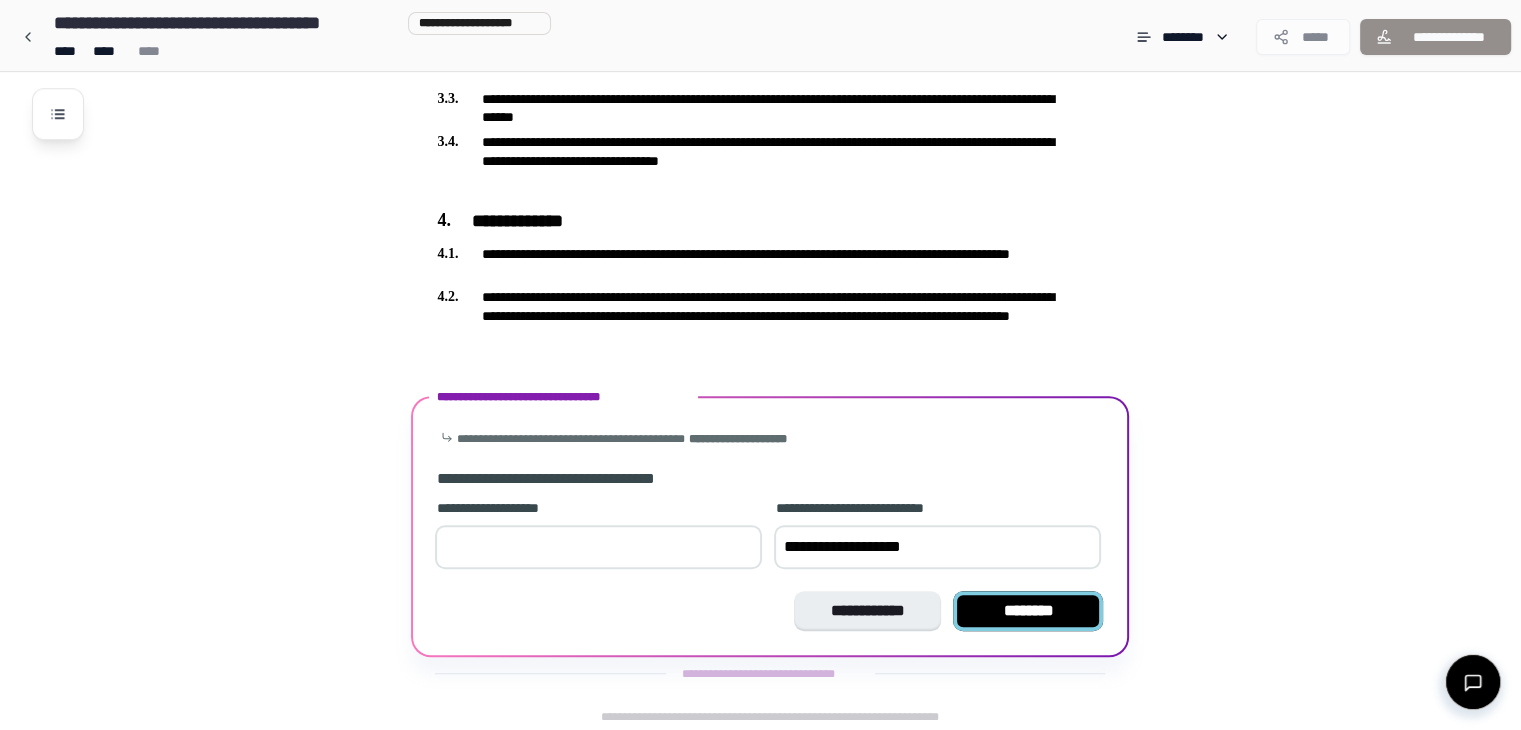 type on "**********" 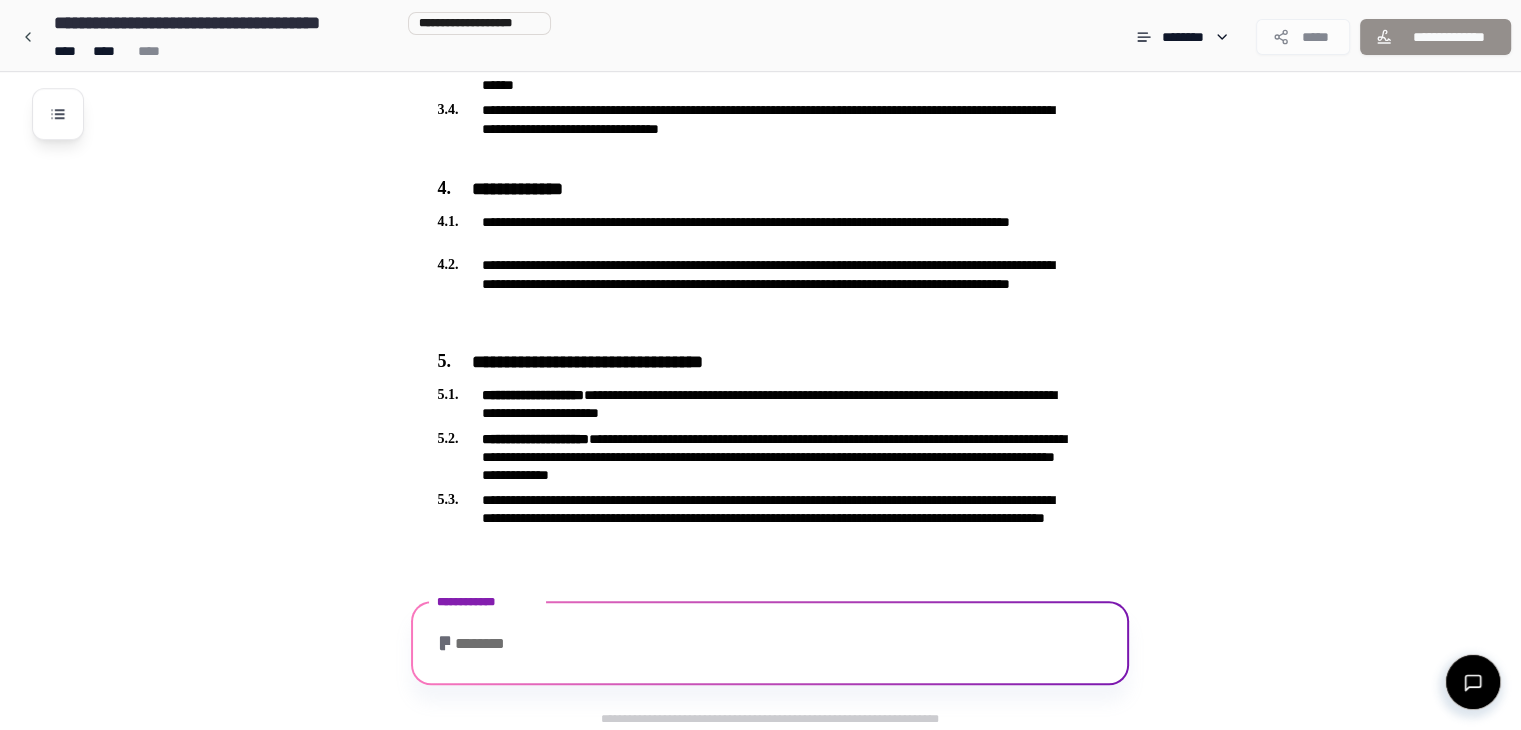 scroll, scrollTop: 1892, scrollLeft: 0, axis: vertical 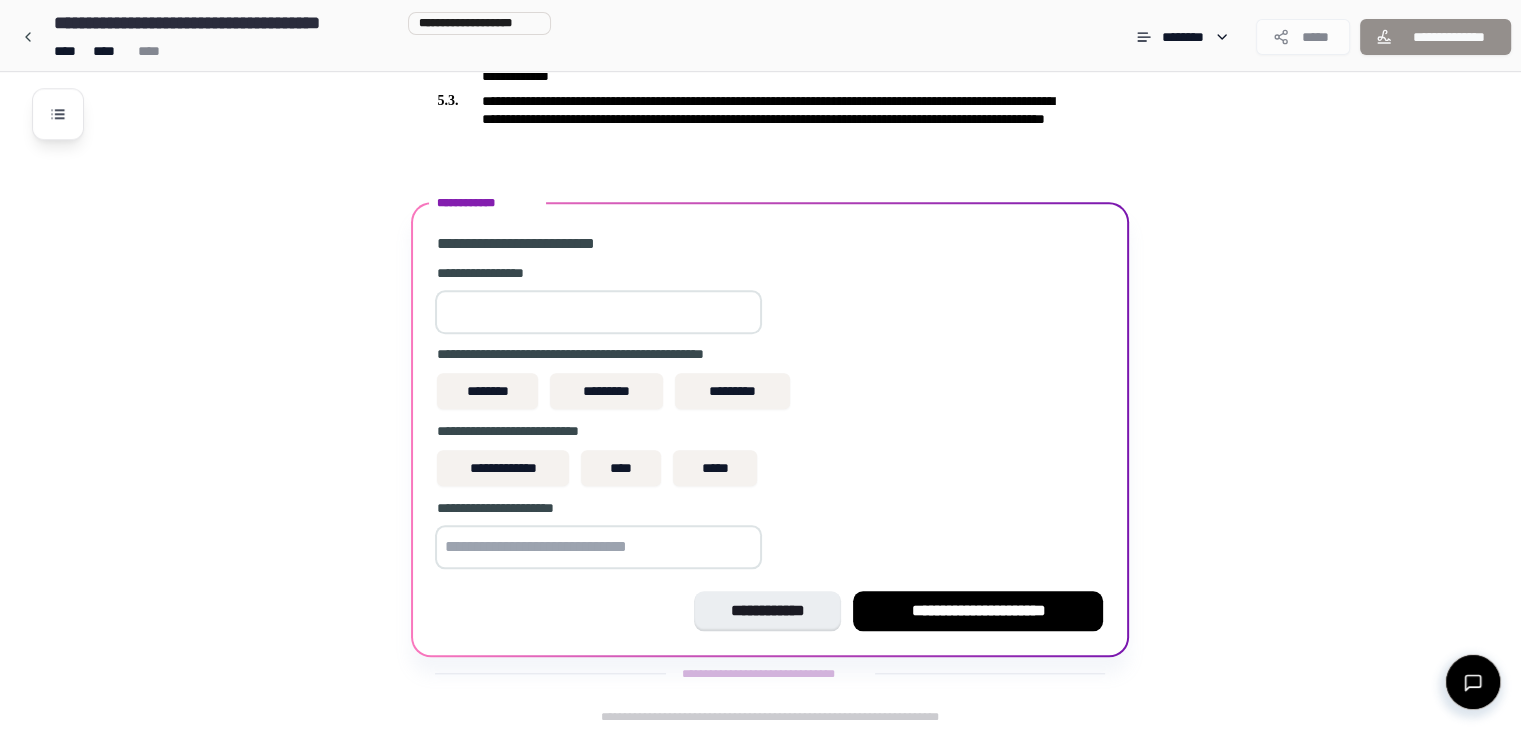 click at bounding box center (598, 312) 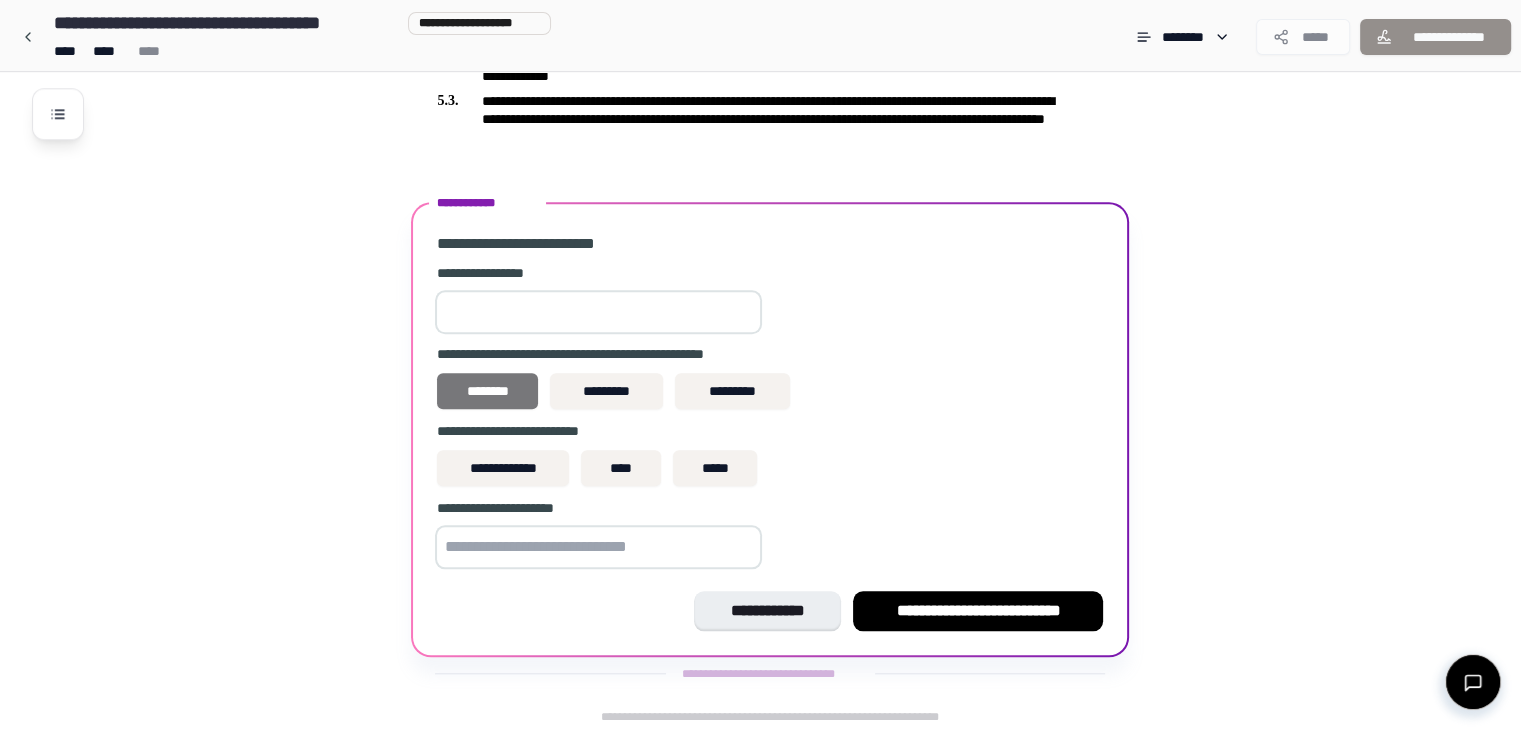 type on "**" 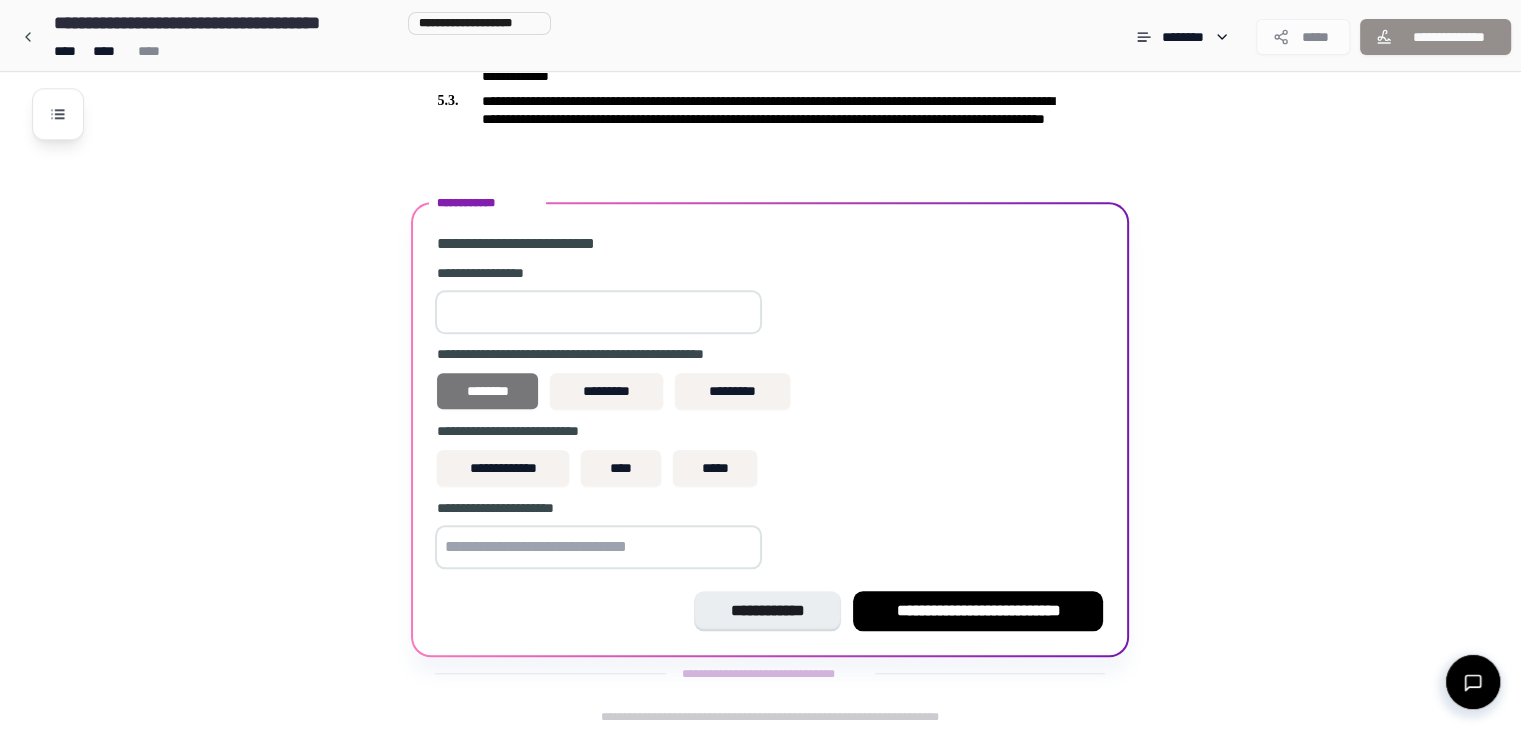 click on "********" at bounding box center [487, 391] 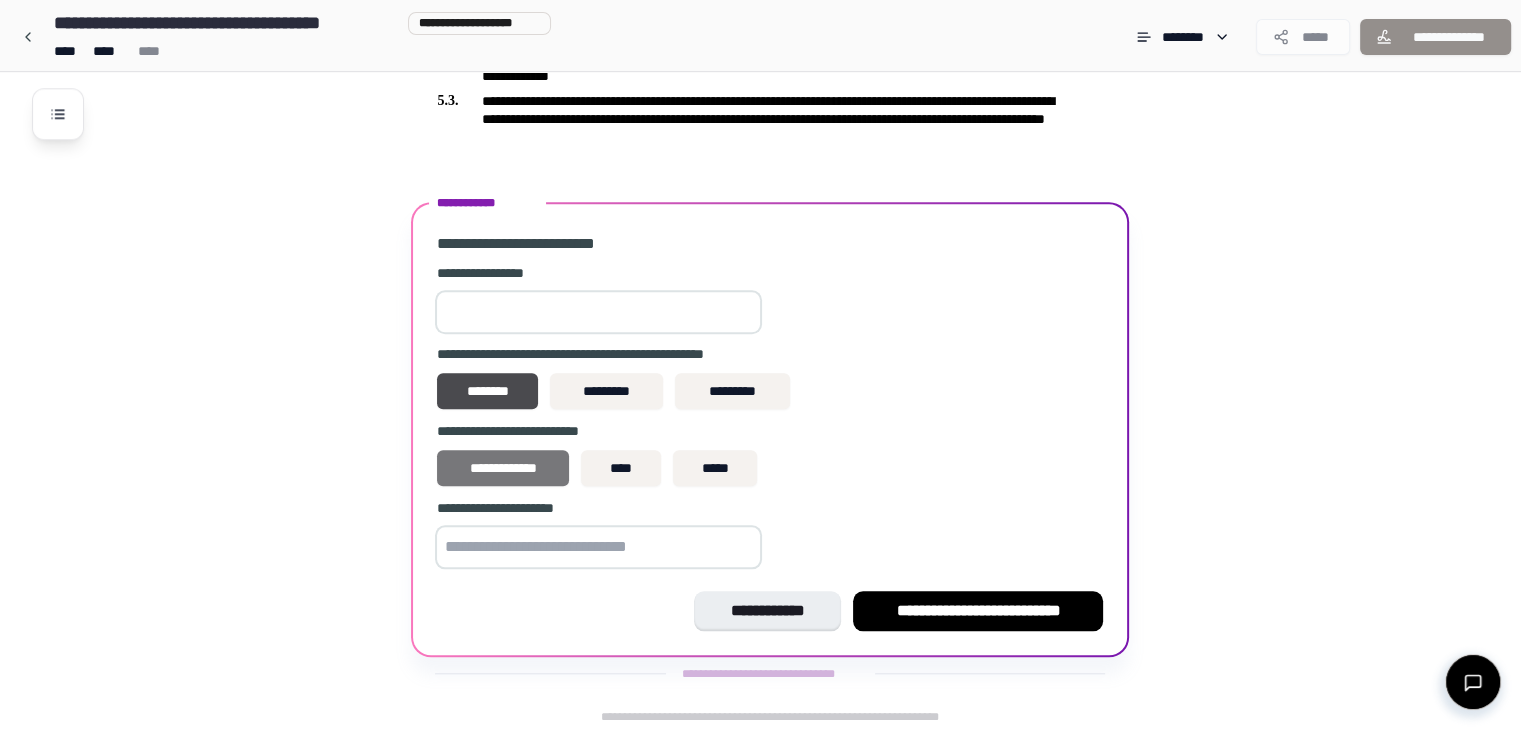 click on "**********" at bounding box center [503, 468] 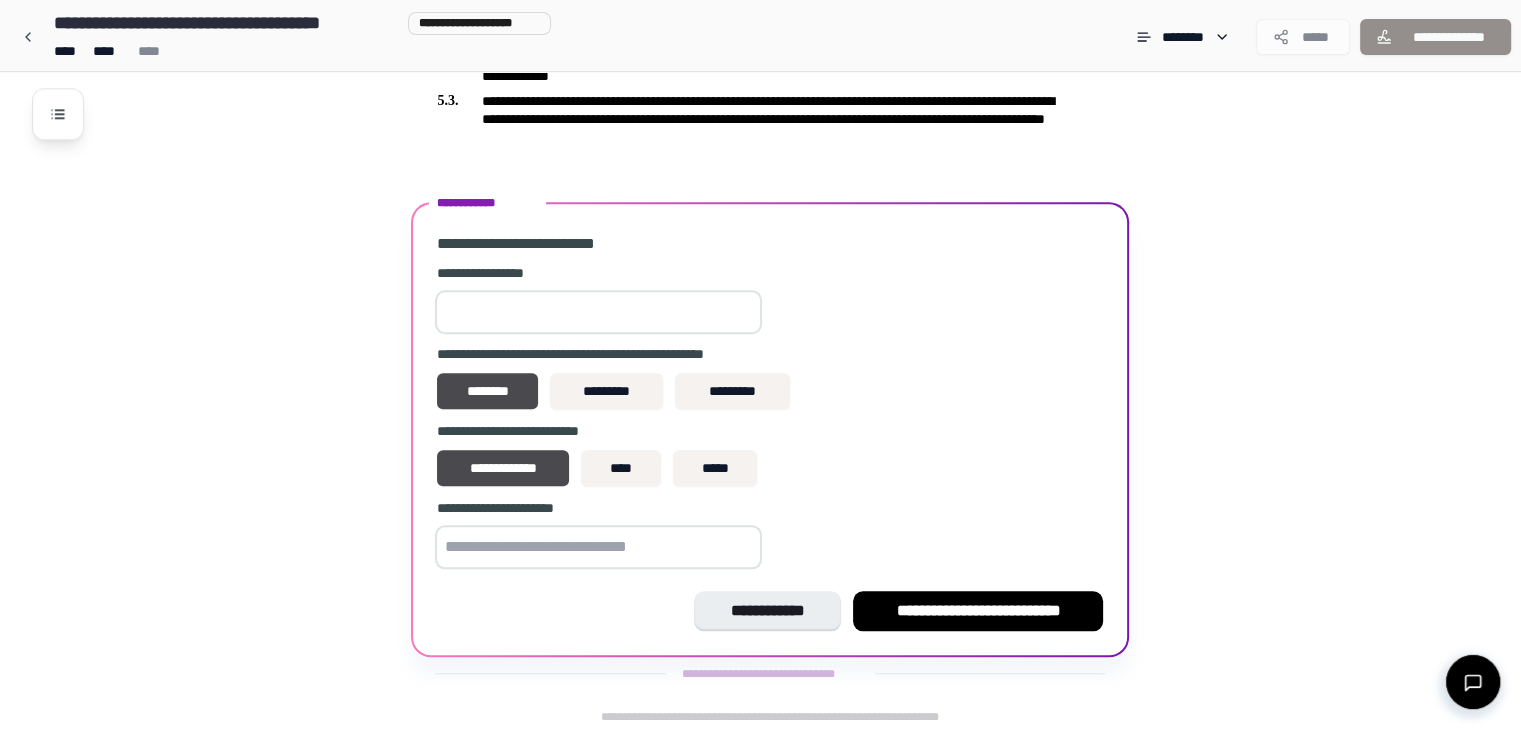 click at bounding box center [598, 547] 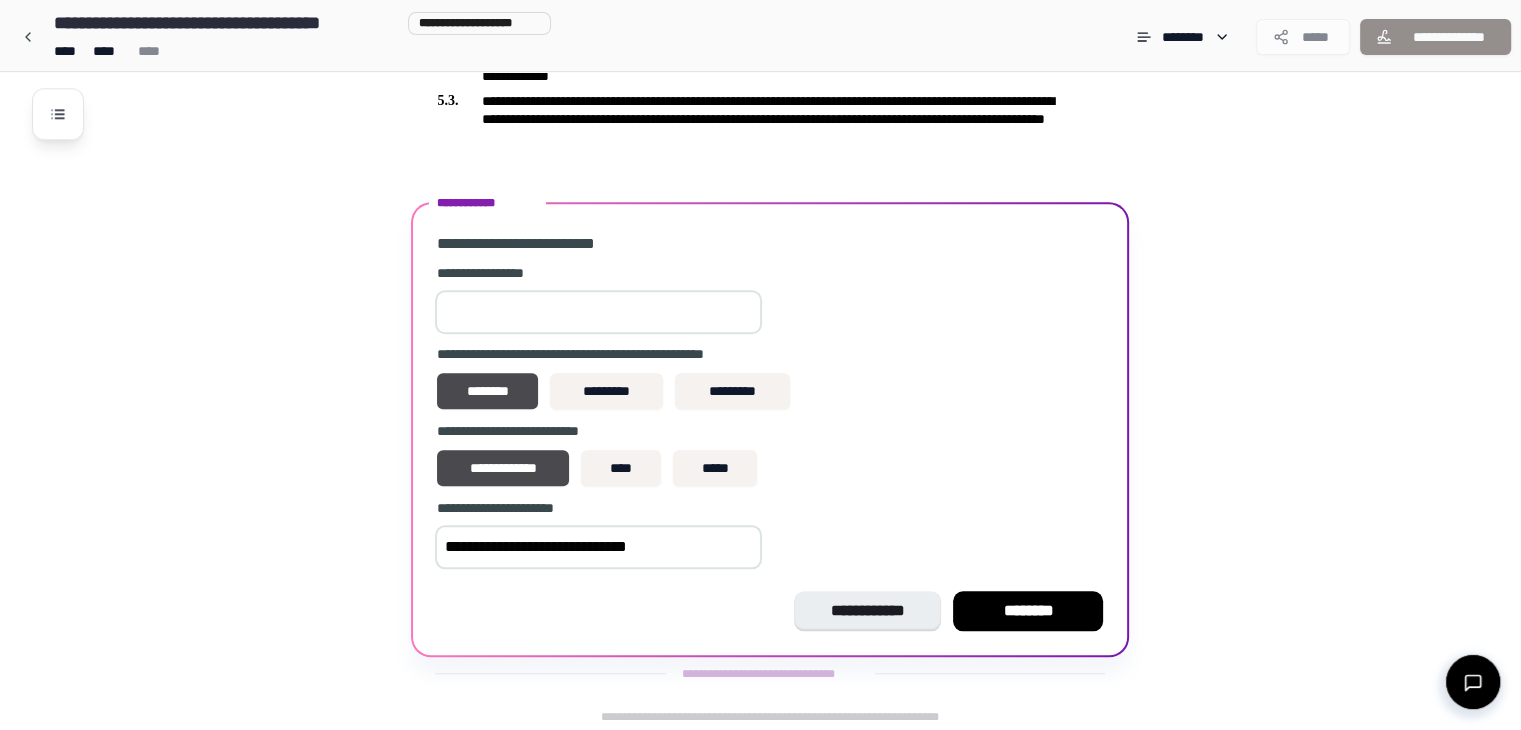 type on "**********" 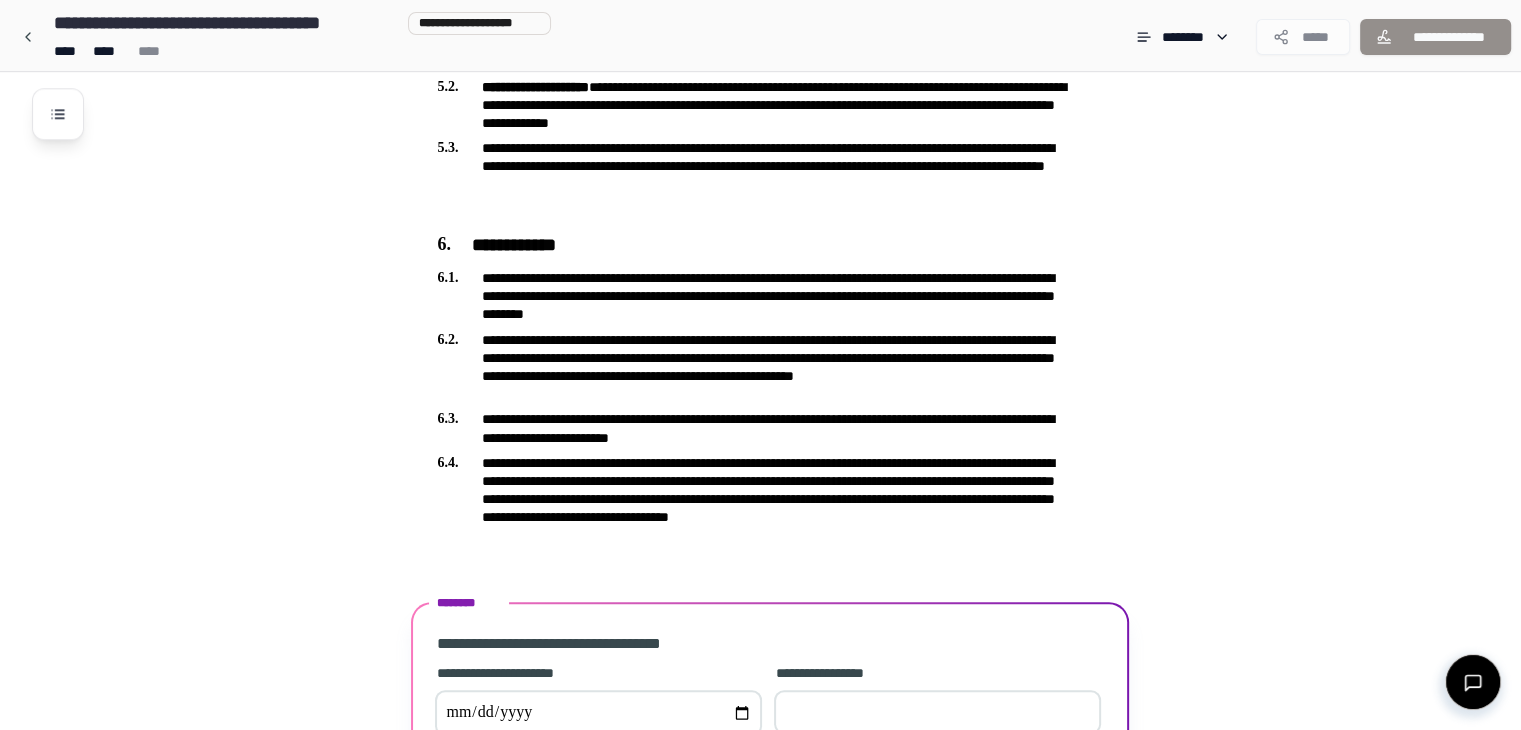 scroll, scrollTop: 2088, scrollLeft: 0, axis: vertical 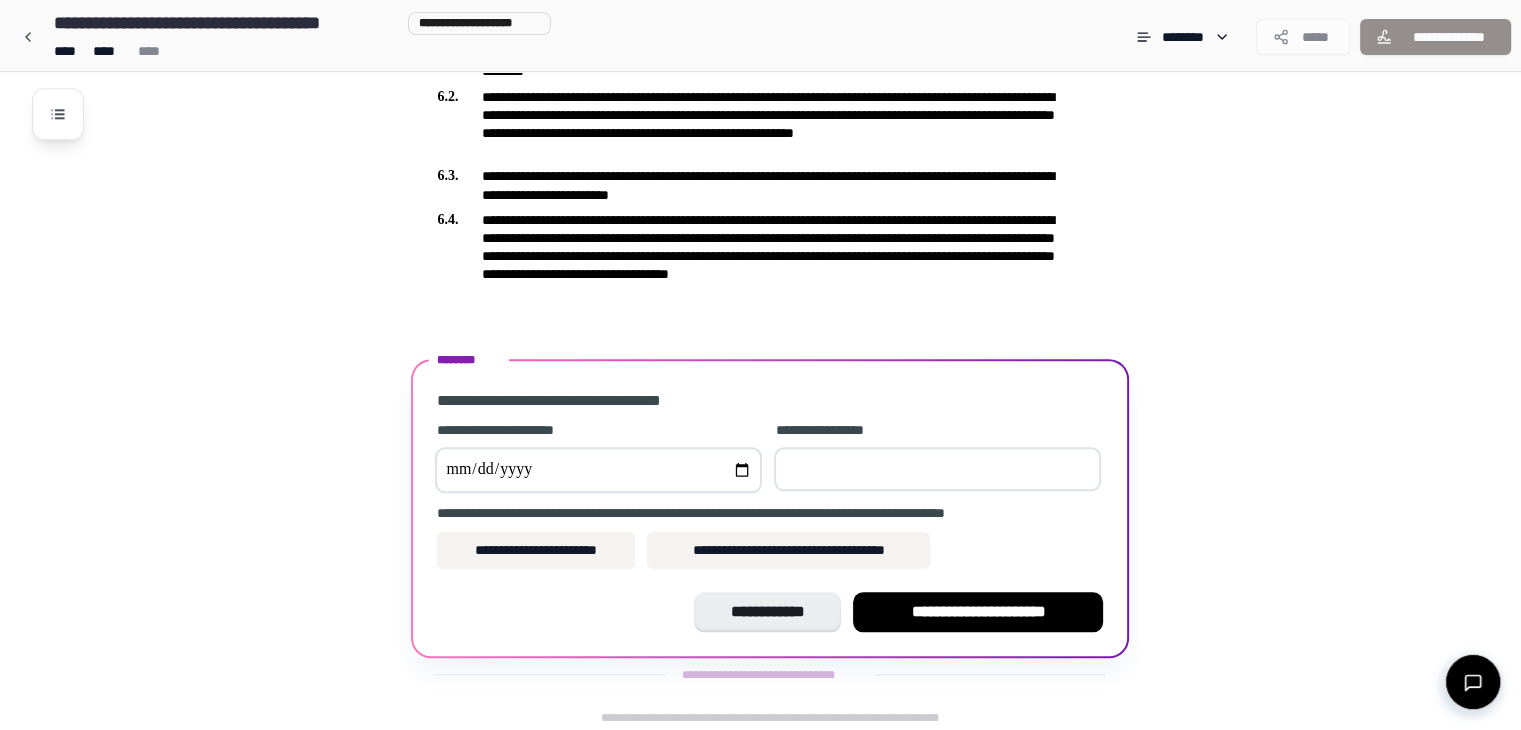 click at bounding box center (598, 470) 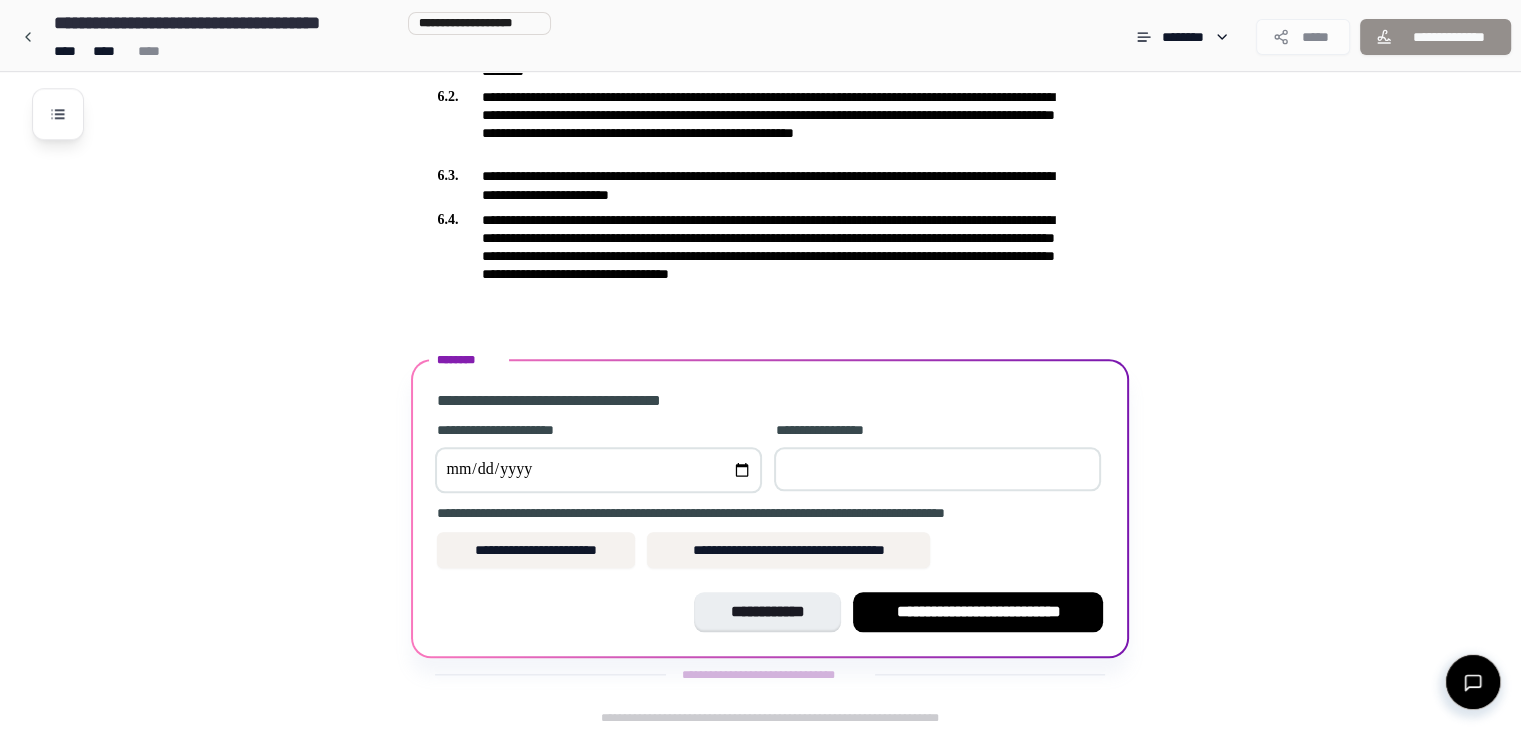 type on "**********" 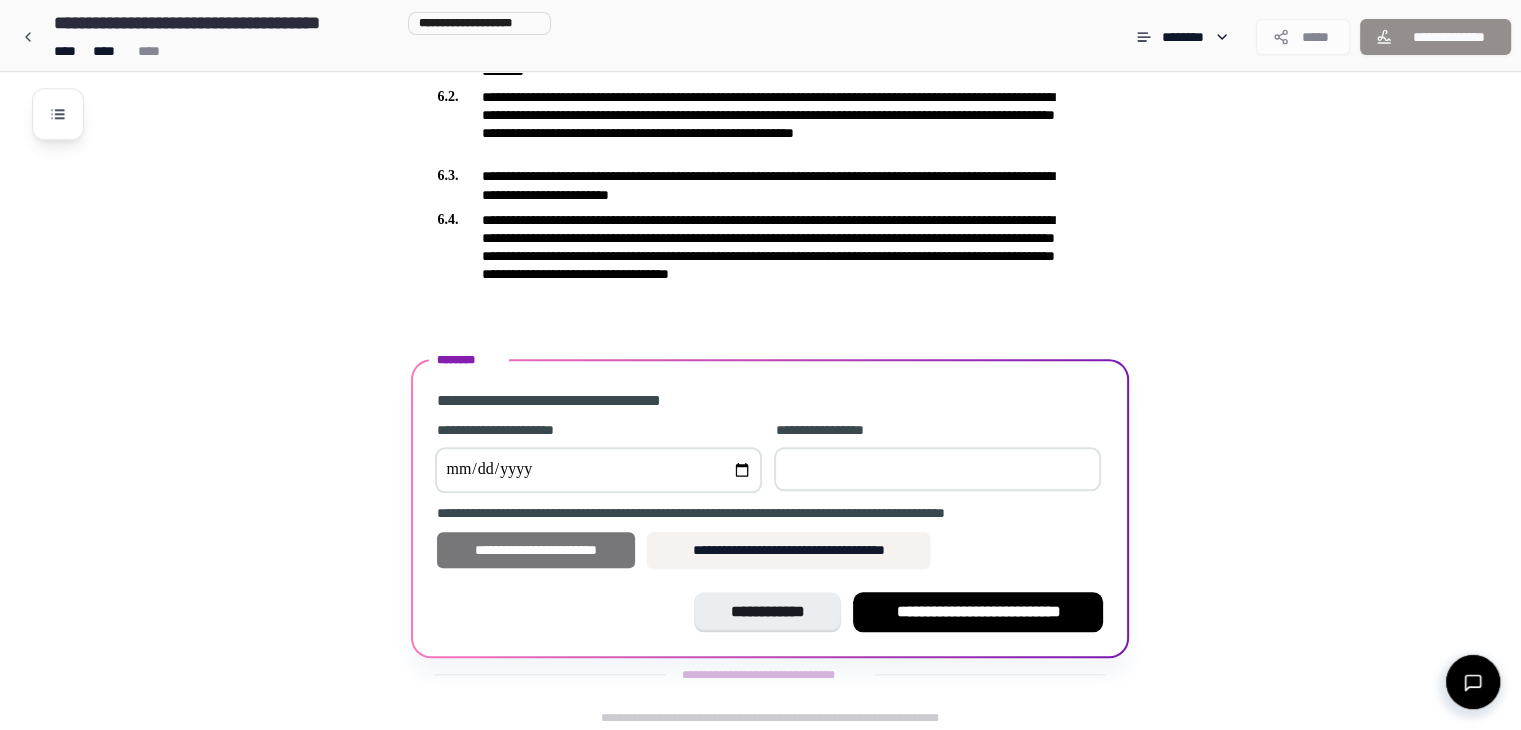 click on "**********" at bounding box center [536, 550] 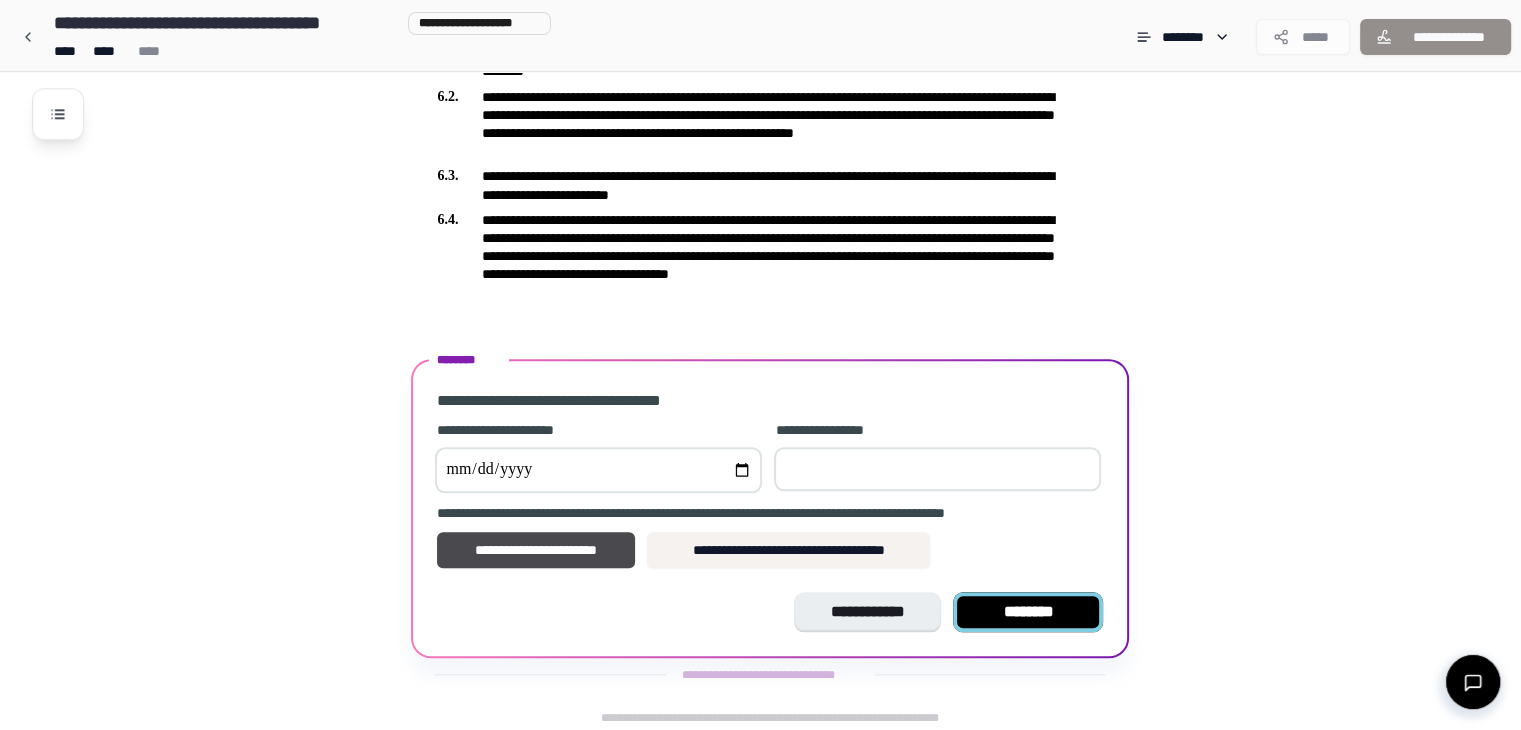 click on "********" at bounding box center (1028, 612) 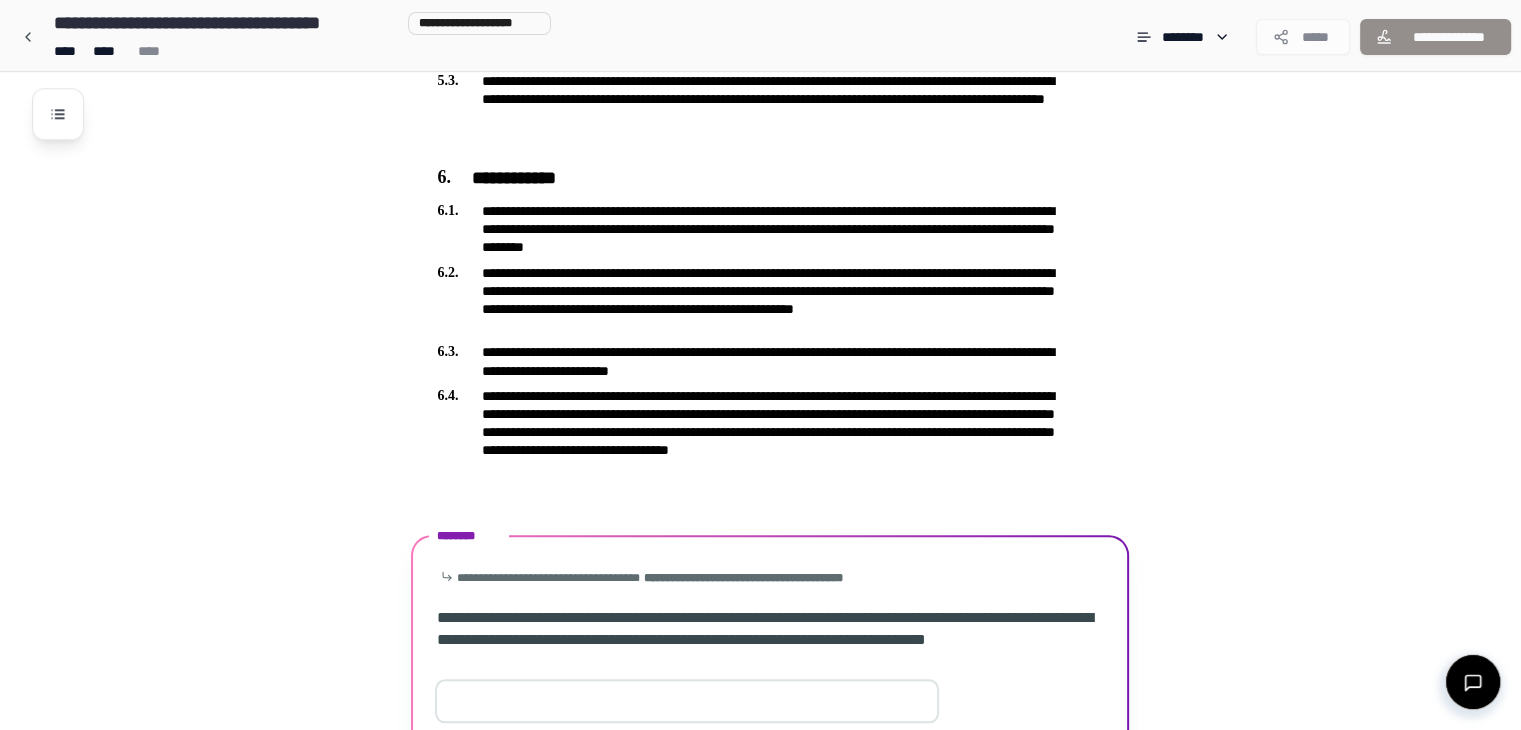 scroll, scrollTop: 2064, scrollLeft: 0, axis: vertical 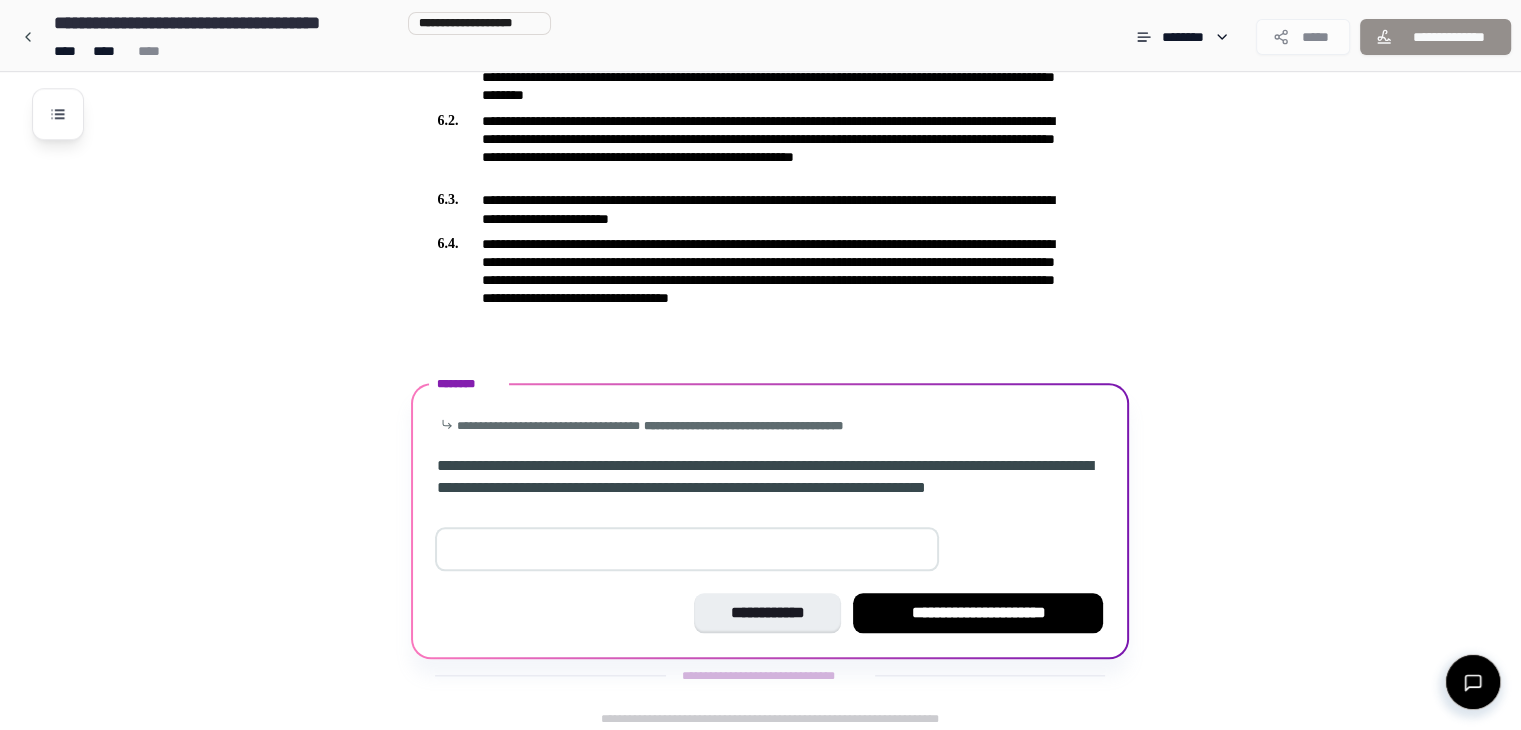click at bounding box center (687, 549) 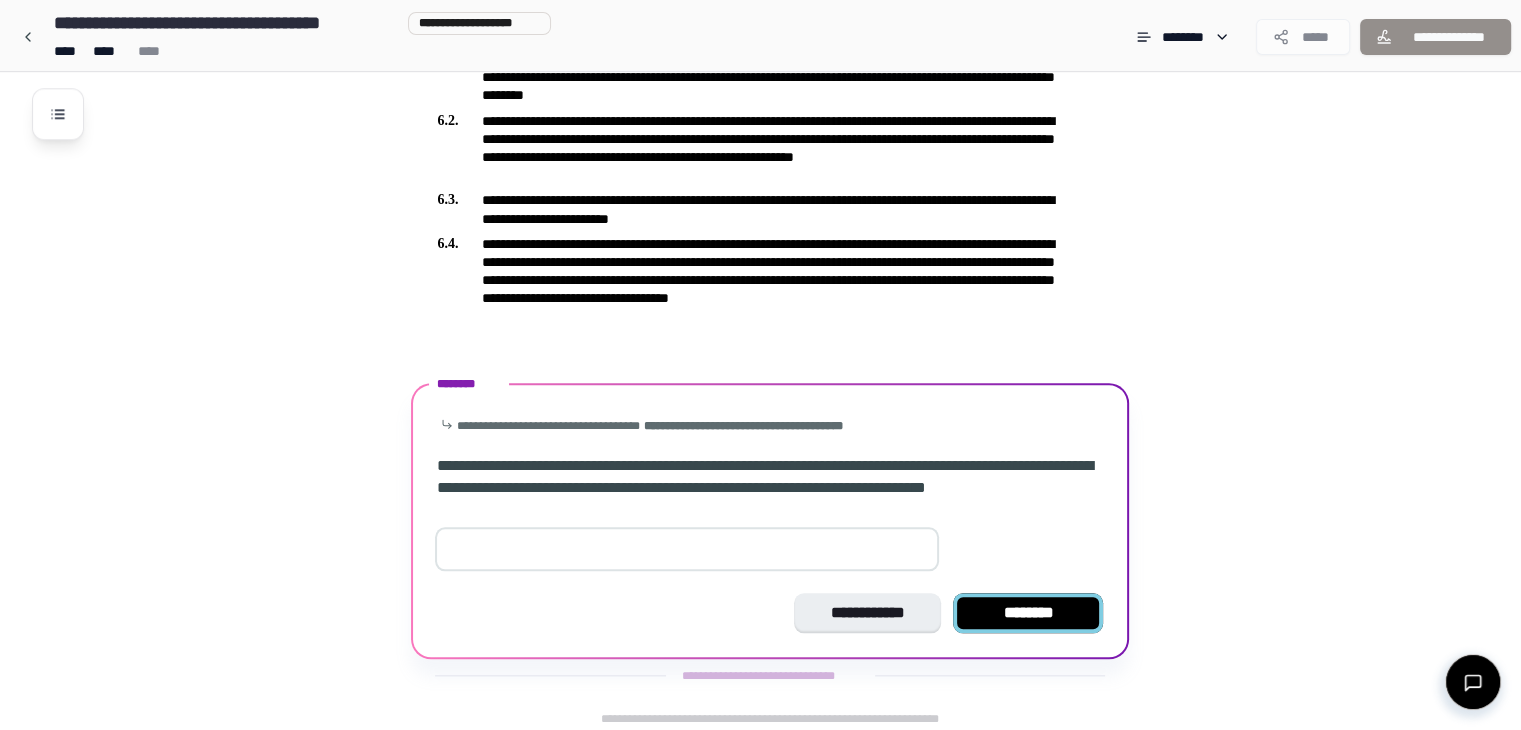 type on "**" 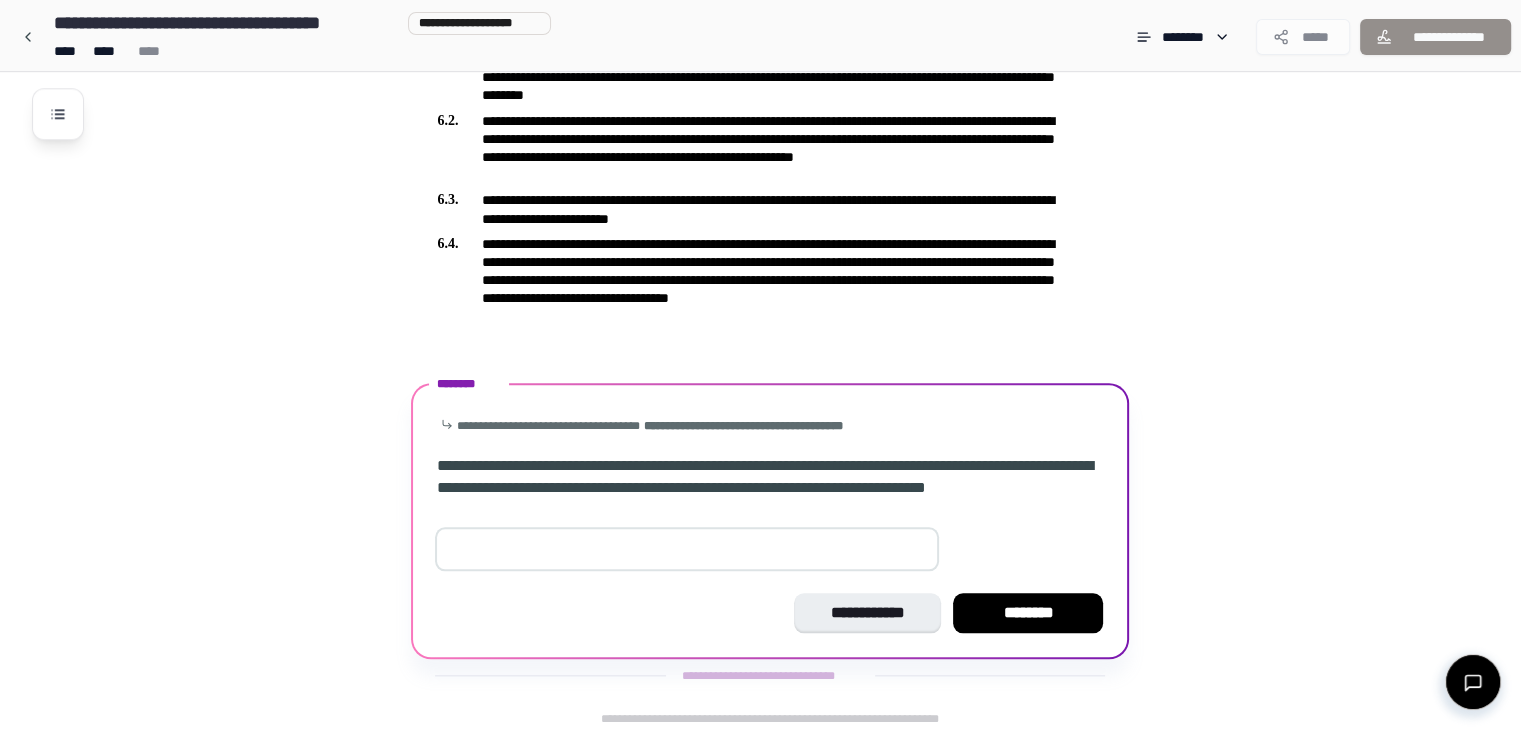 click on "********" at bounding box center [1028, 613] 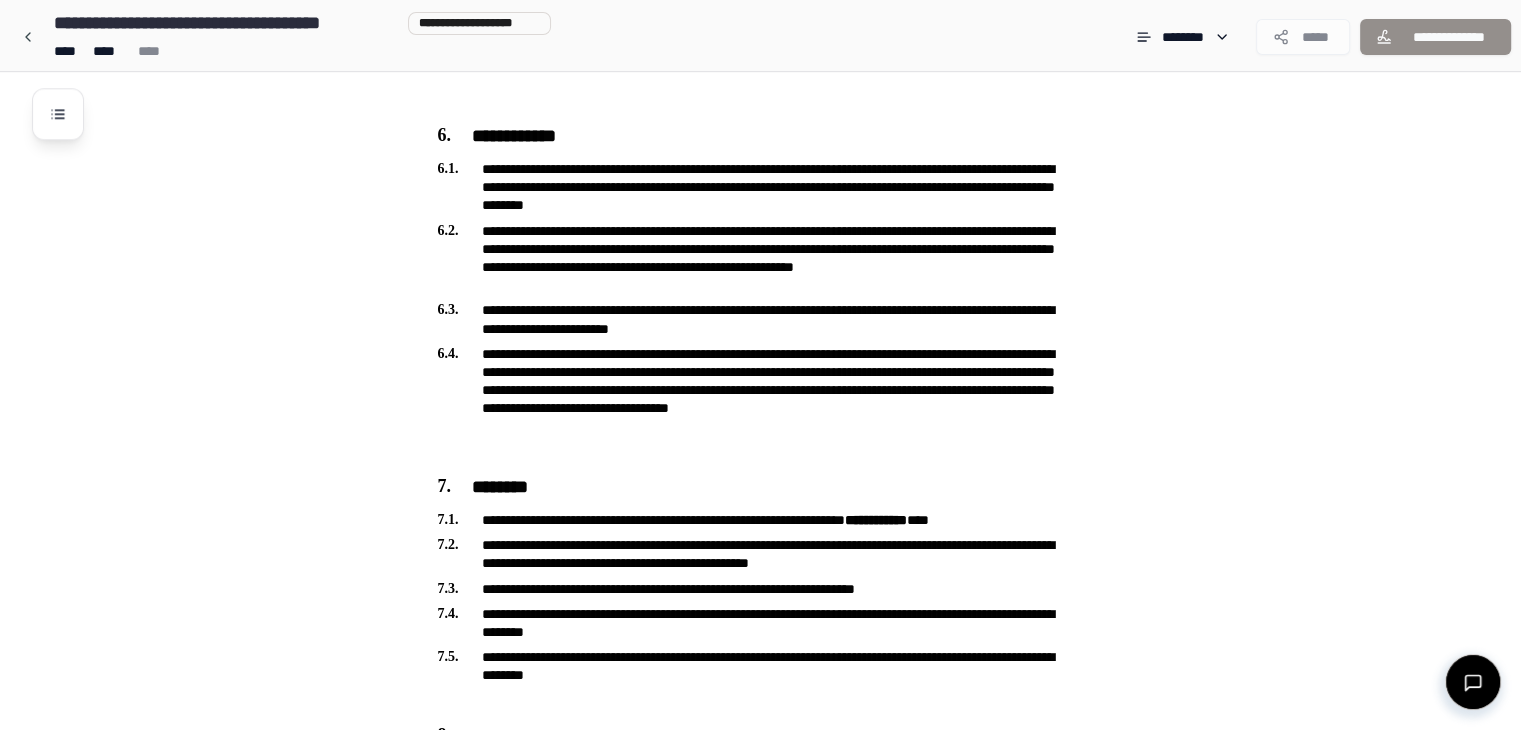 scroll, scrollTop: 2420, scrollLeft: 0, axis: vertical 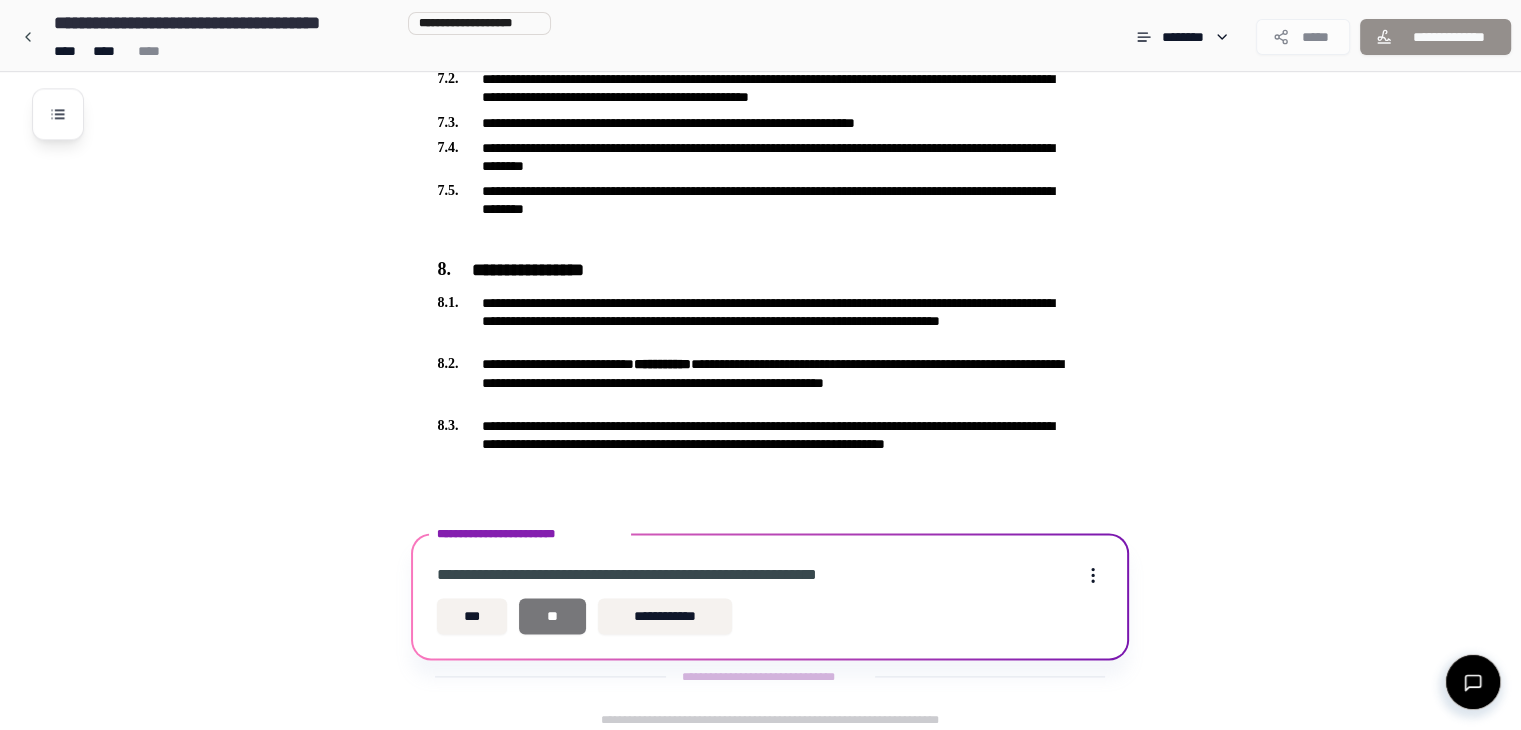 click on "**" at bounding box center [552, 616] 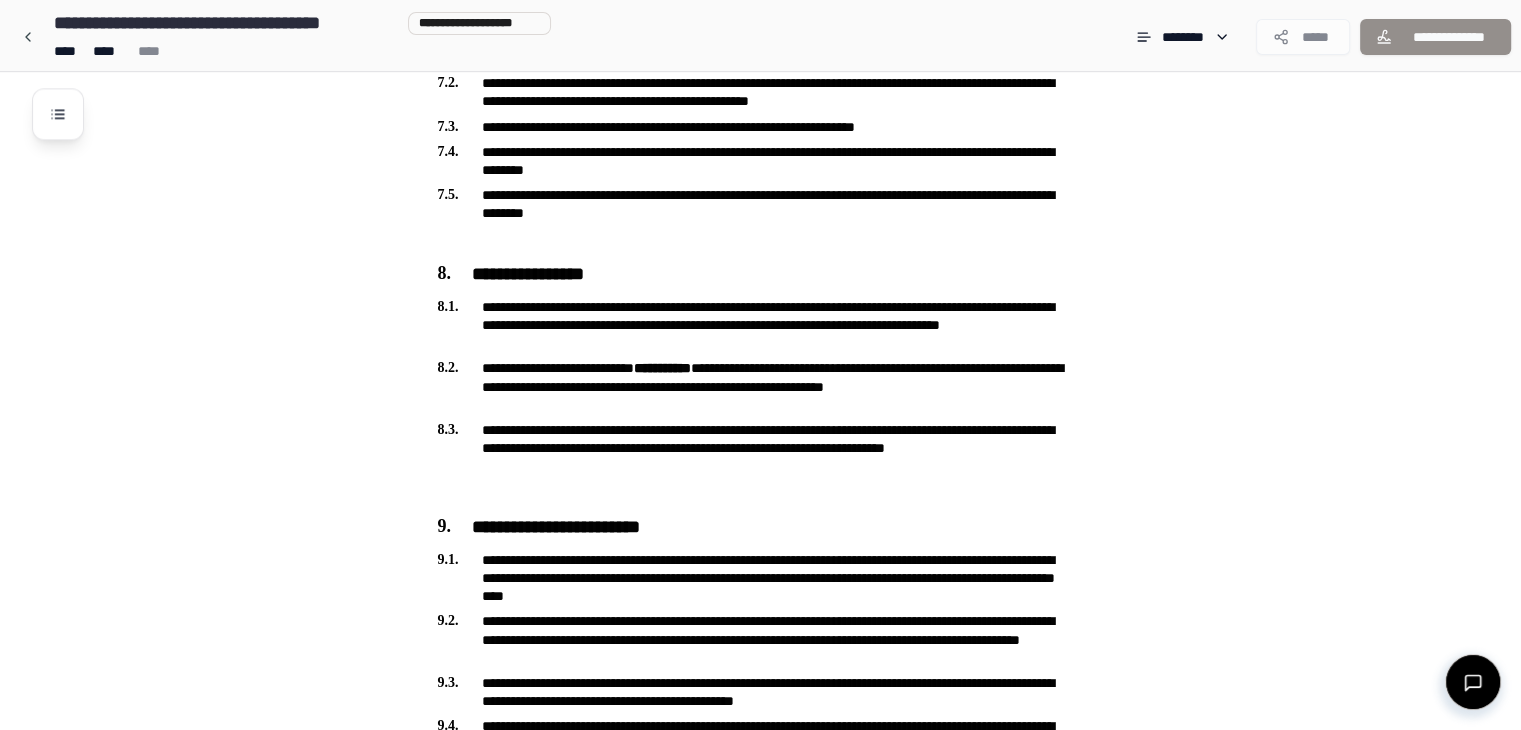 scroll, scrollTop: 3172, scrollLeft: 0, axis: vertical 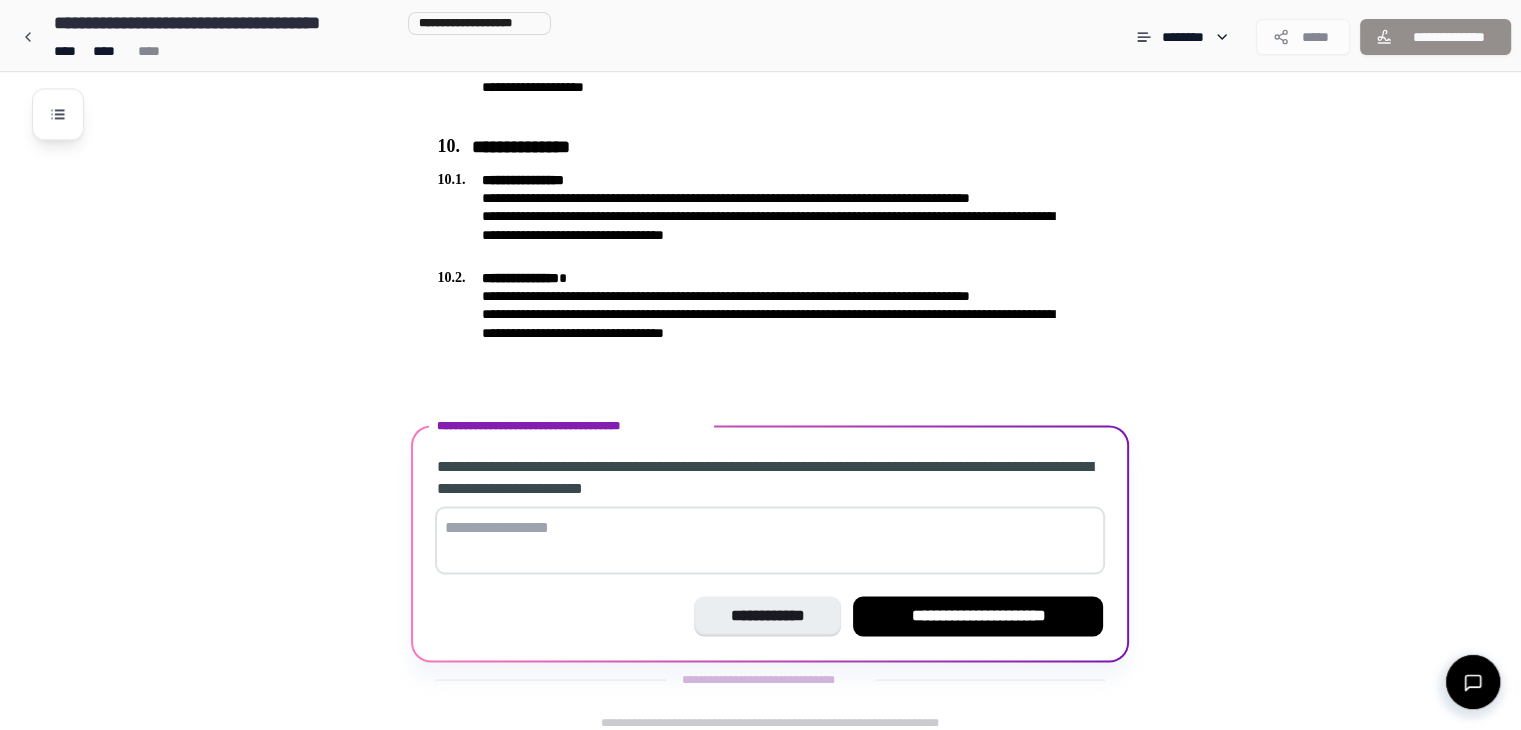 click at bounding box center (770, 540) 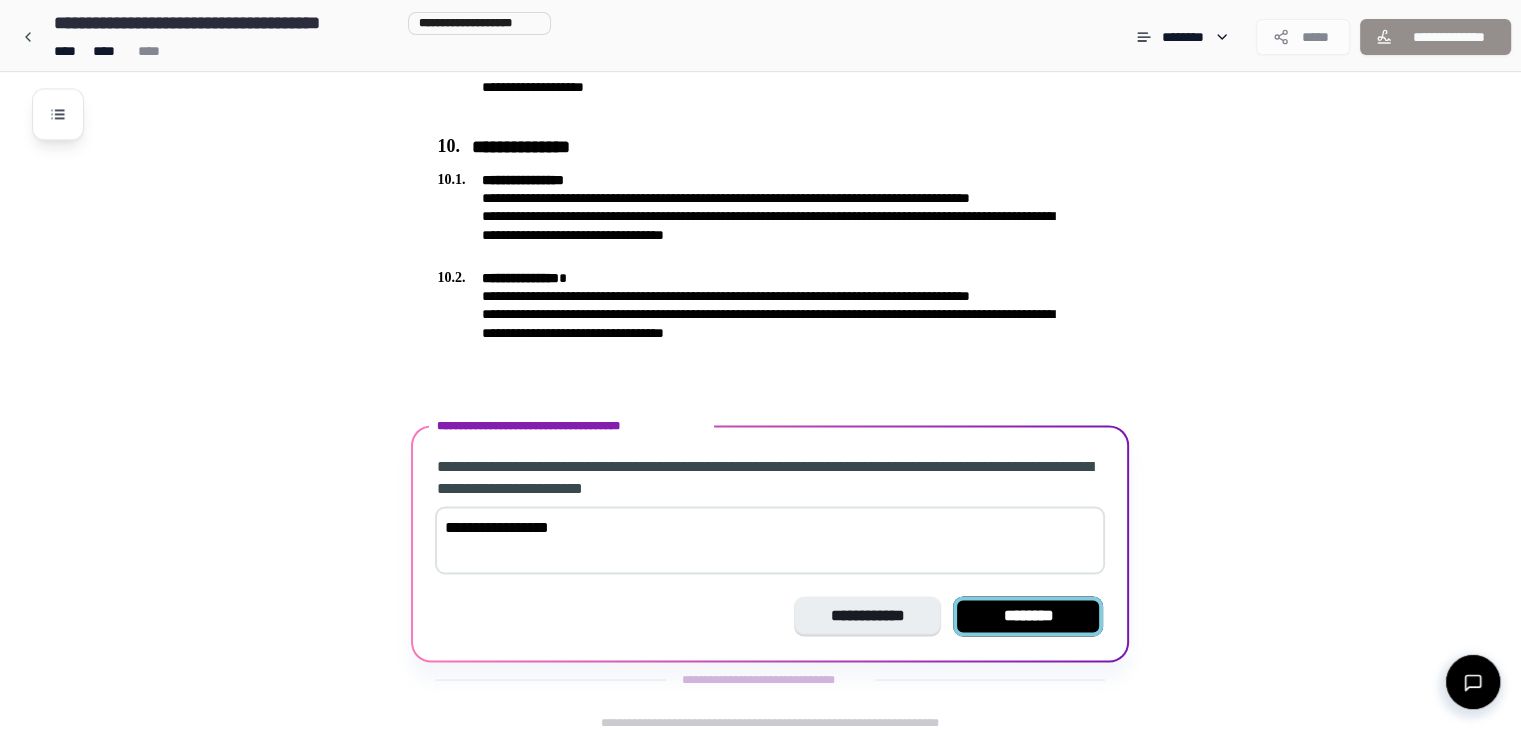 type on "**********" 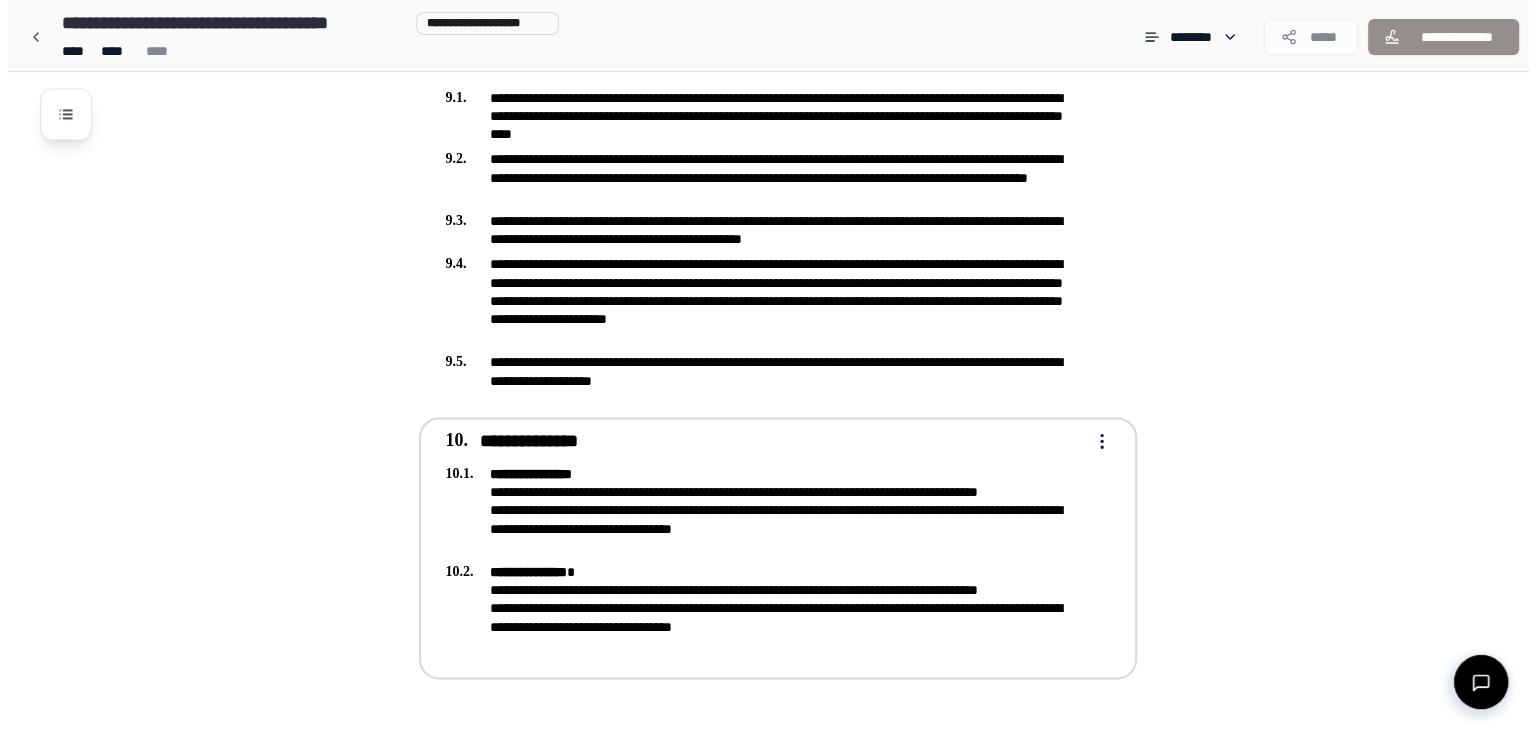 scroll, scrollTop: 2924, scrollLeft: 0, axis: vertical 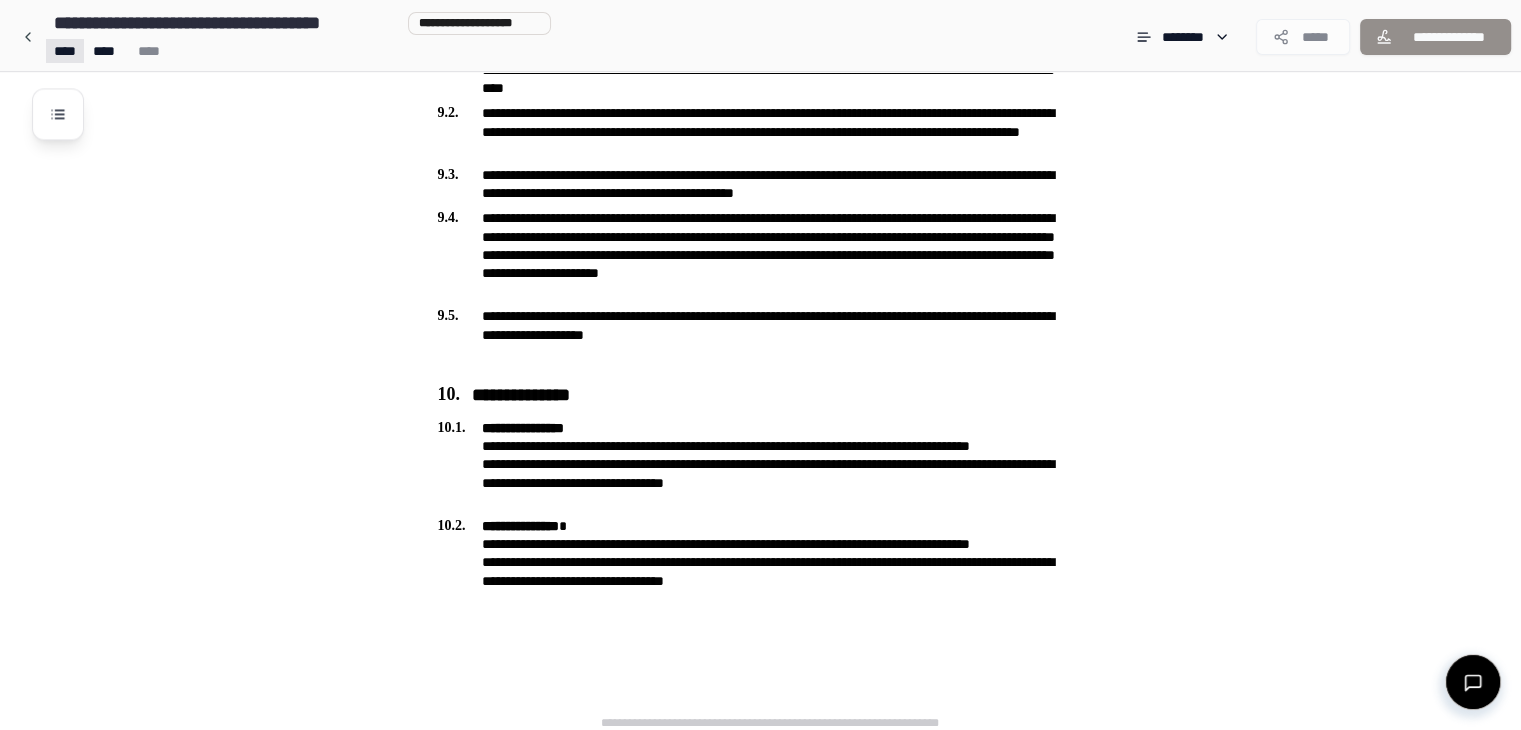 click on "**********" at bounding box center [760, -1097] 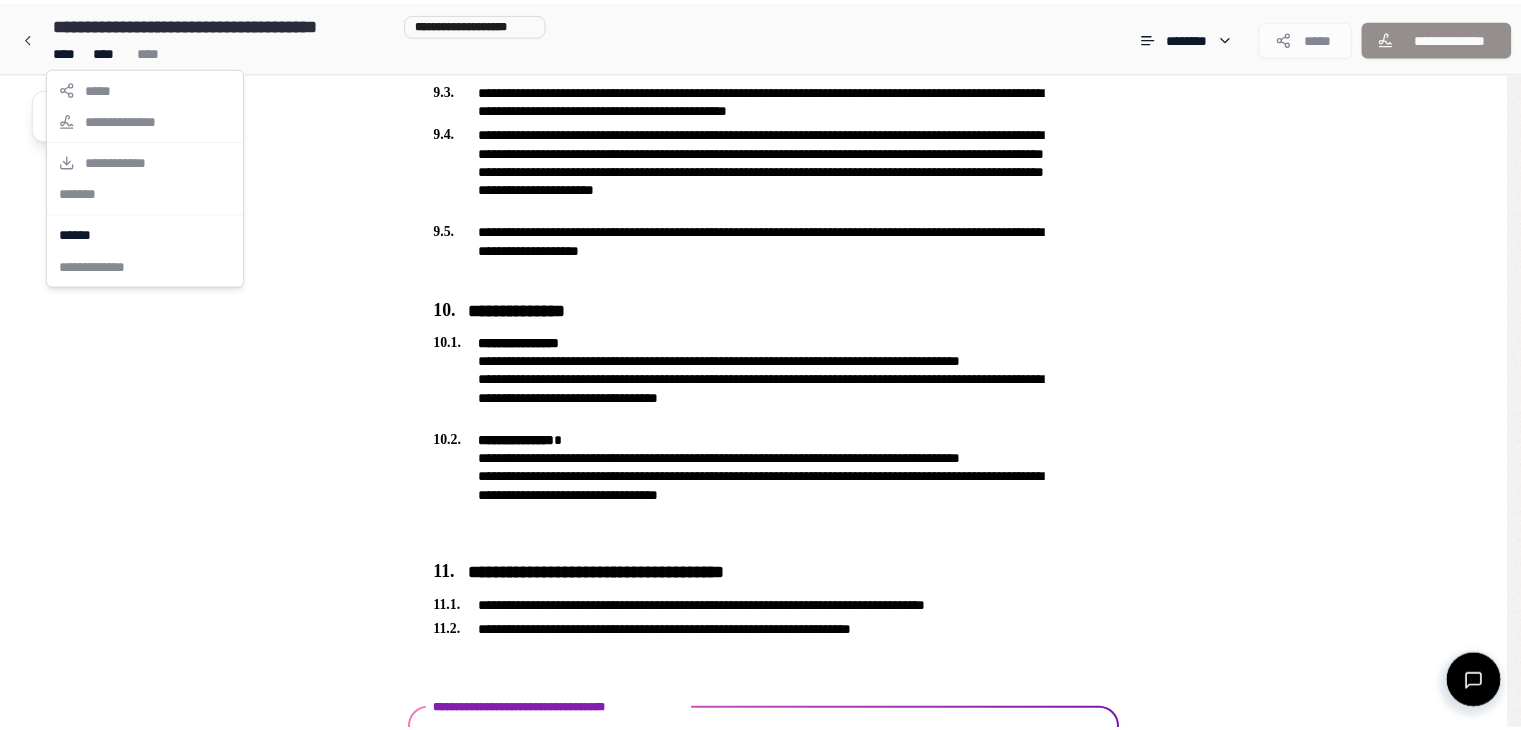 scroll, scrollTop: 3112, scrollLeft: 0, axis: vertical 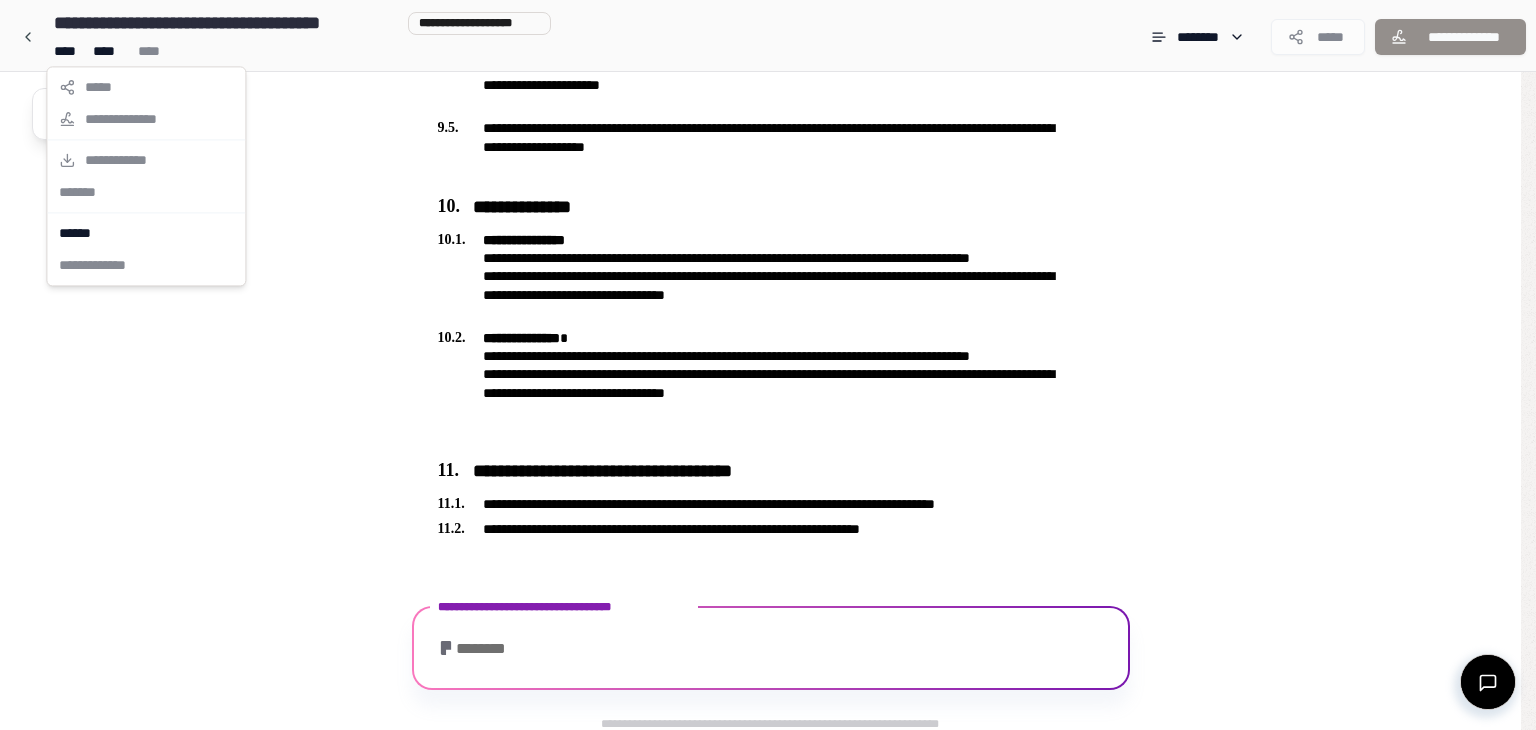 click on "**********" at bounding box center (768, -1191) 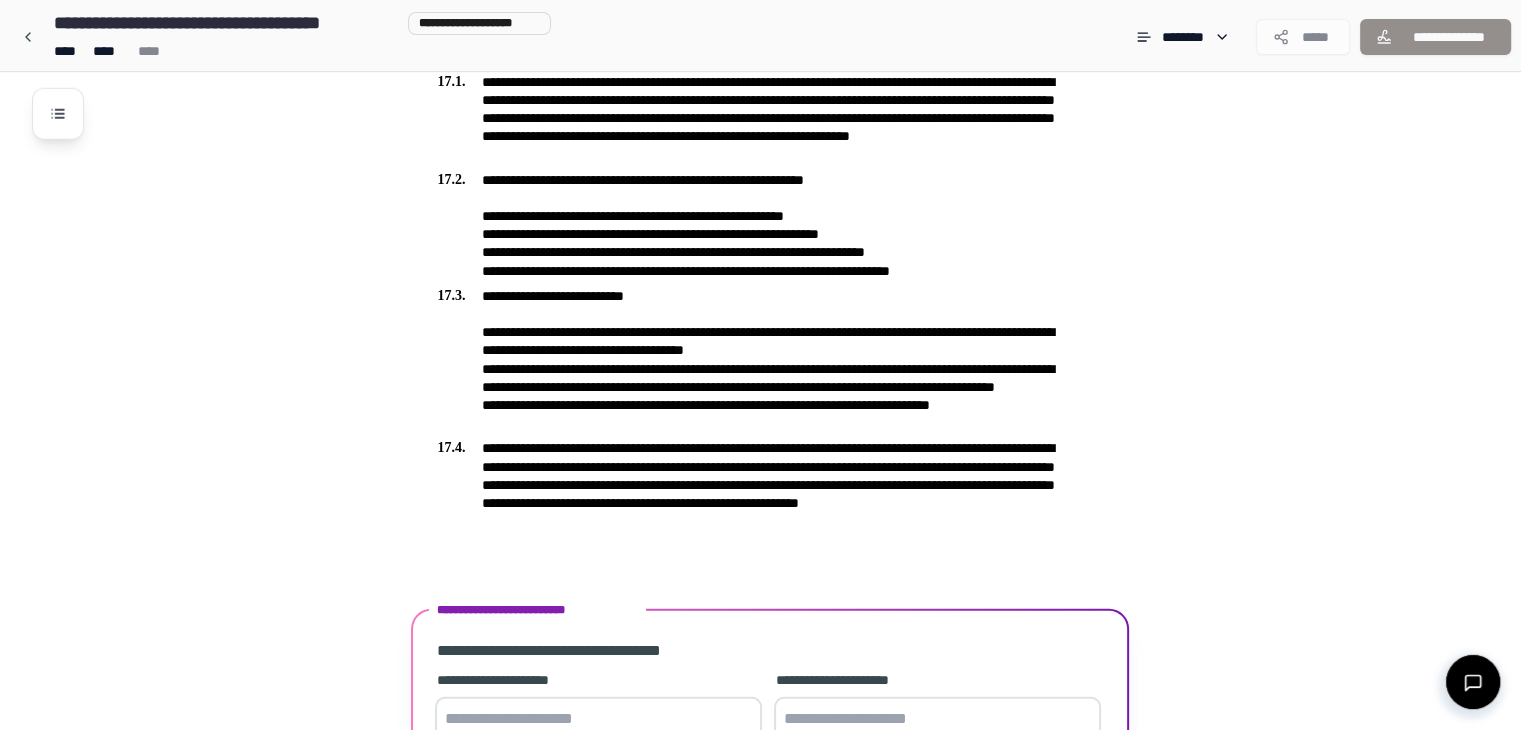 scroll, scrollTop: 5594, scrollLeft: 0, axis: vertical 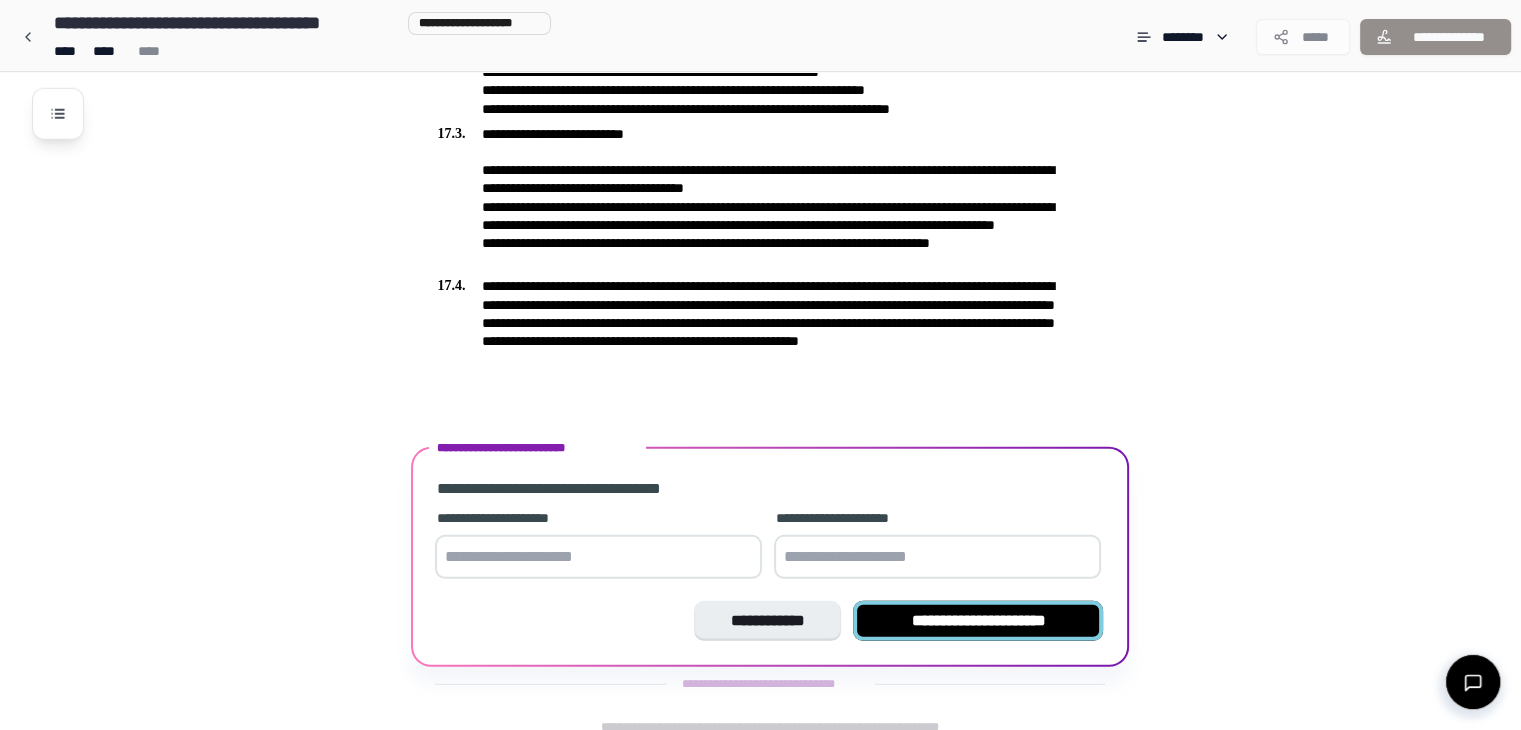 click on "**********" at bounding box center (978, 621) 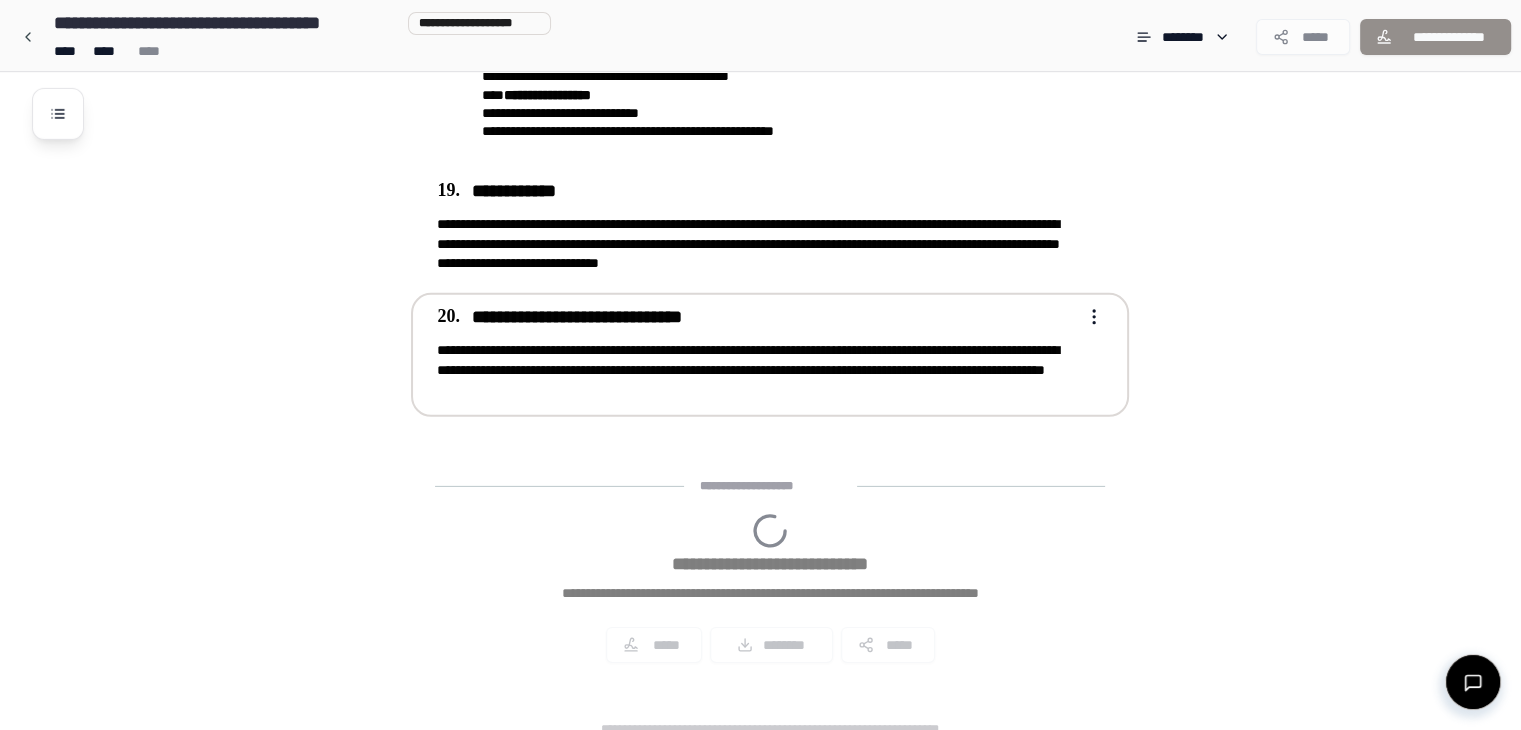 scroll, scrollTop: 6365, scrollLeft: 0, axis: vertical 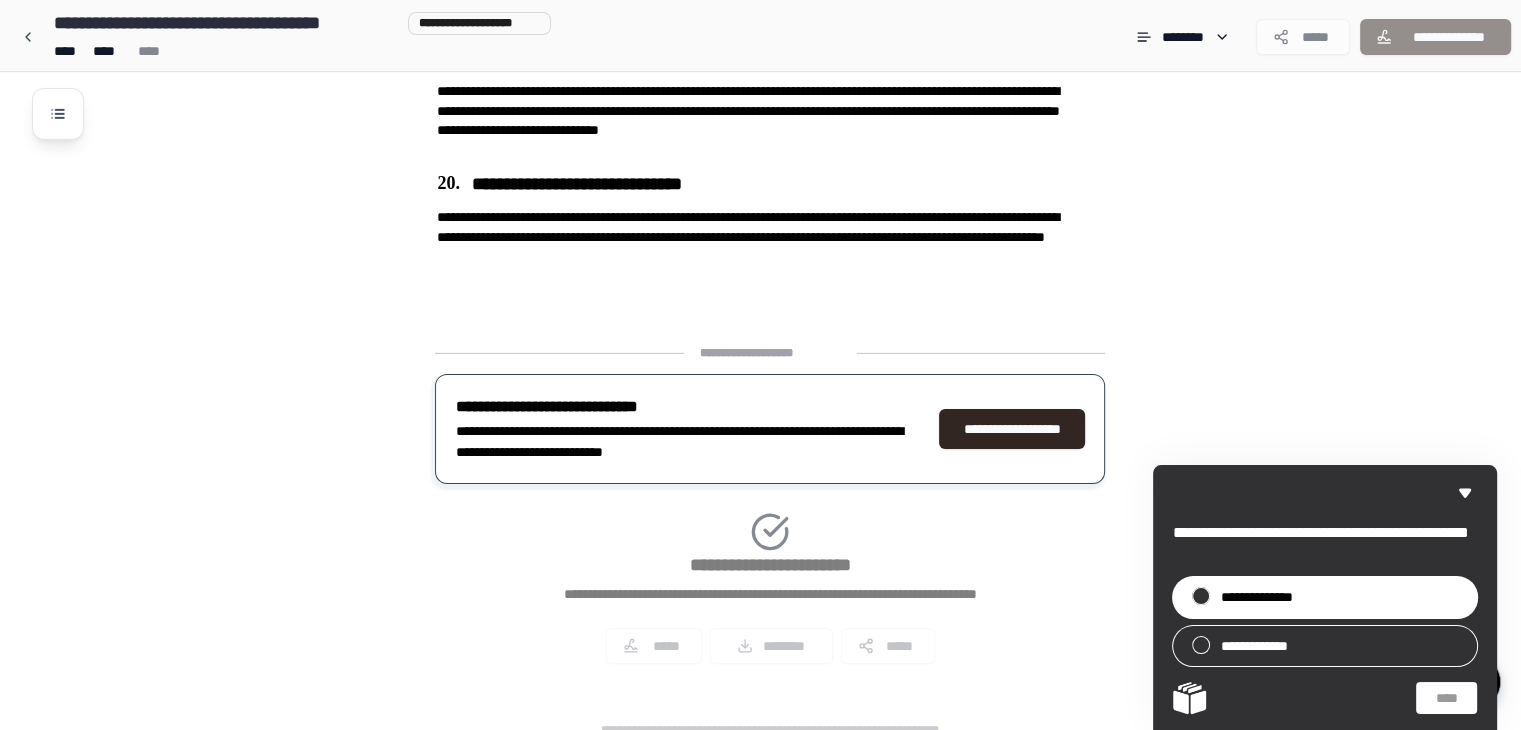 click on "**********" at bounding box center [1267, 597] 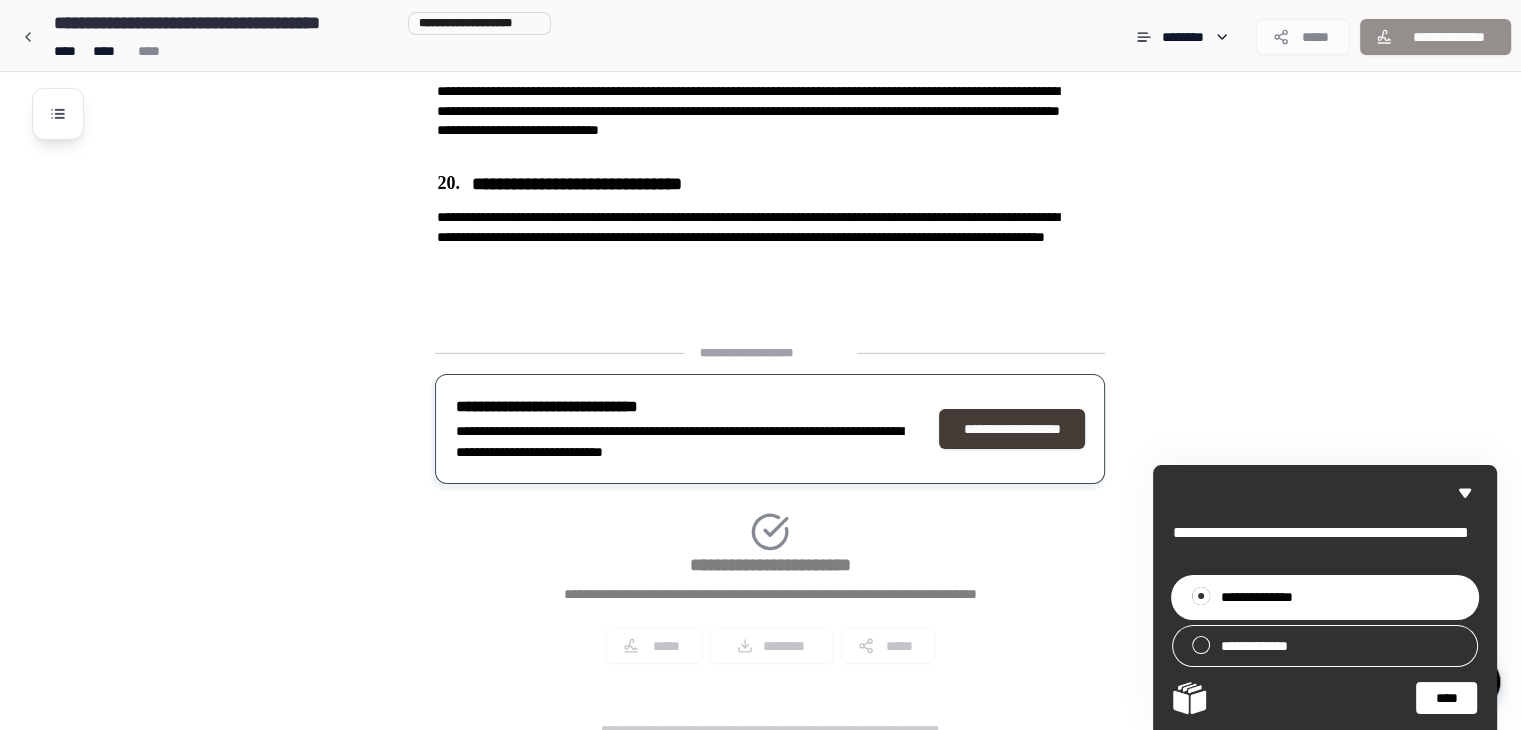 click on "**********" at bounding box center [1012, 429] 